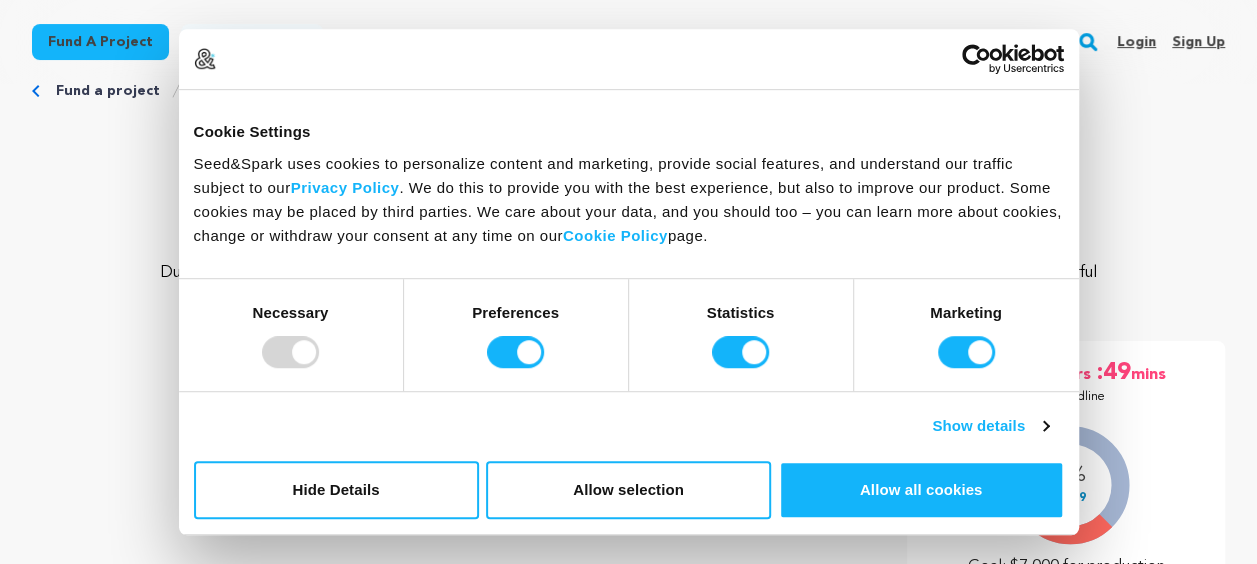 scroll, scrollTop: 29, scrollLeft: 0, axis: vertical 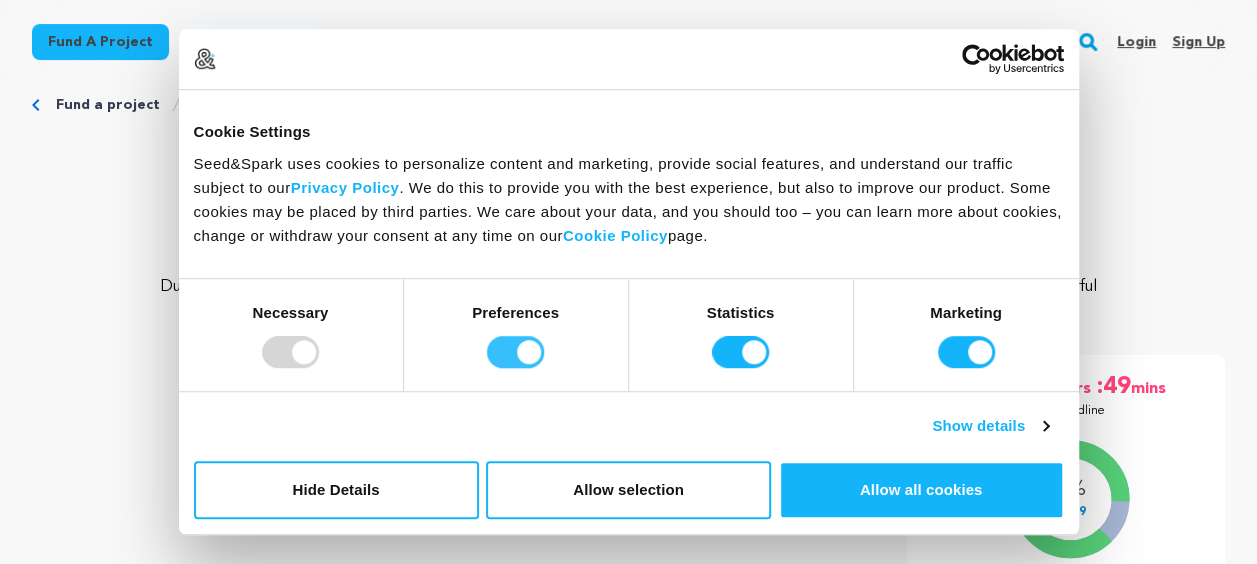 click on "Preferences" at bounding box center [515, 352] 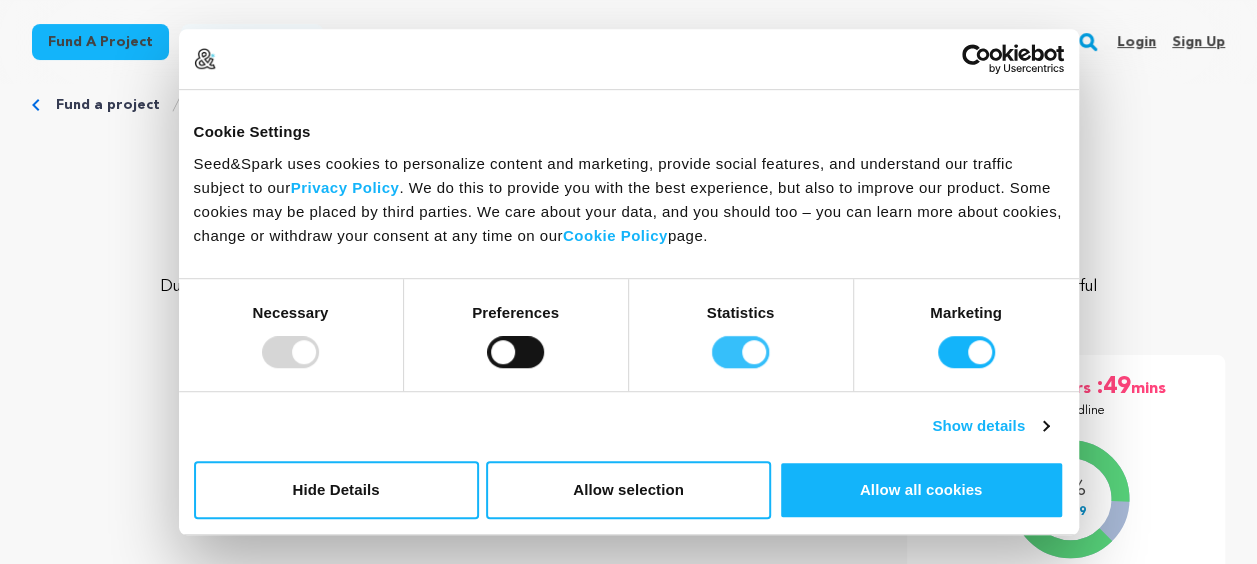 click on "Statistics" at bounding box center (740, 352) 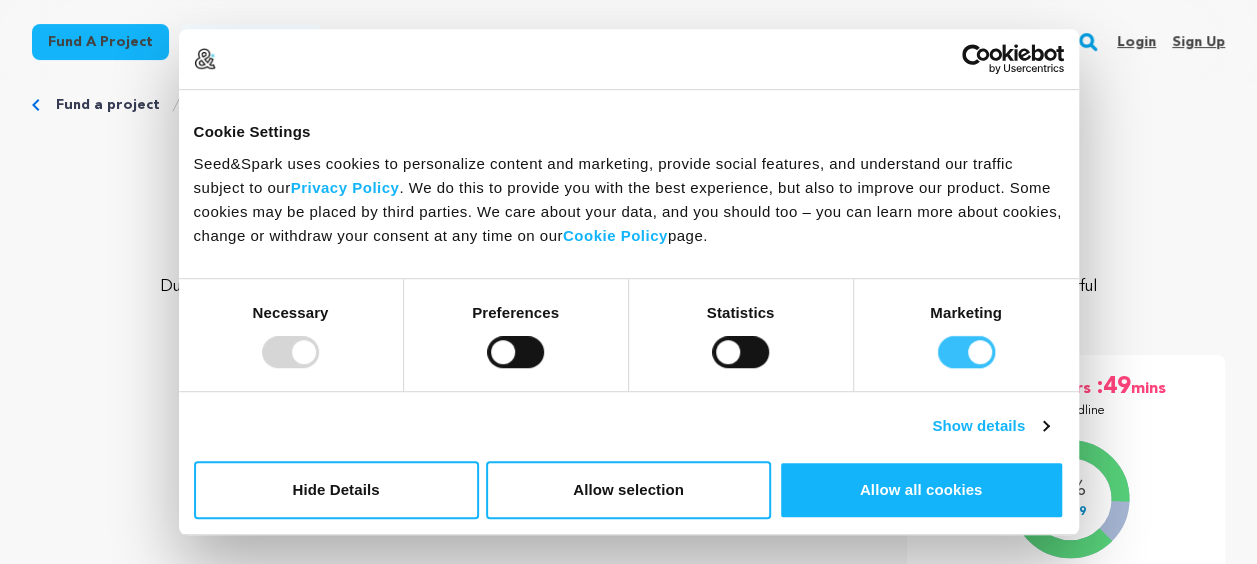 click on "Marketing" at bounding box center (966, 352) 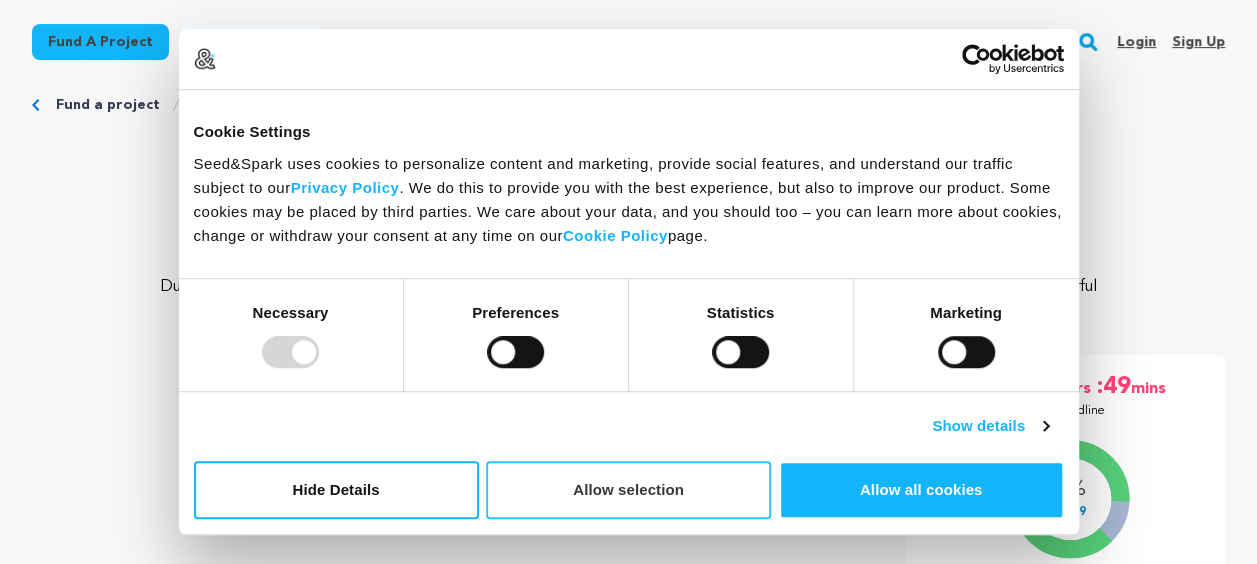 click on "Allow selection" at bounding box center (628, 490) 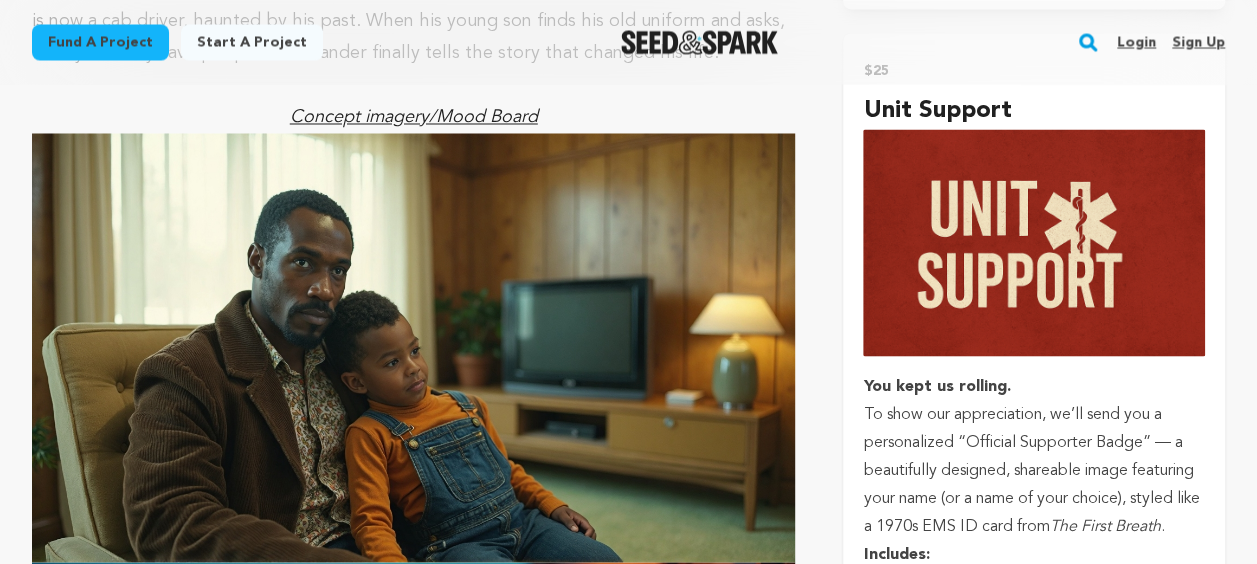 scroll, scrollTop: 1722, scrollLeft: 0, axis: vertical 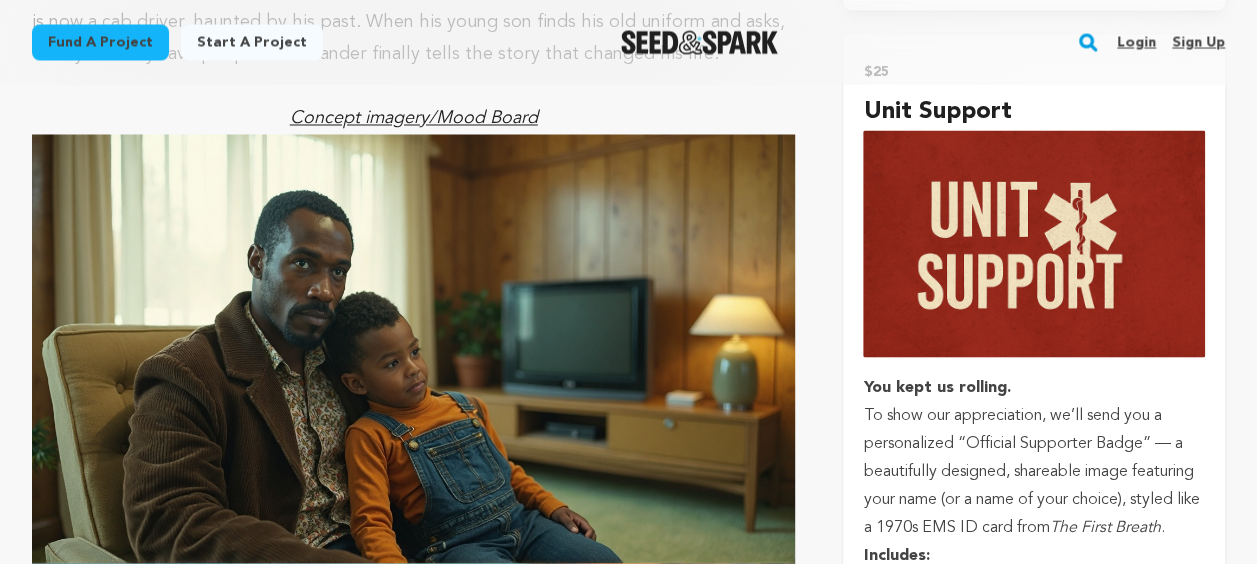 click at bounding box center [1034, 244] 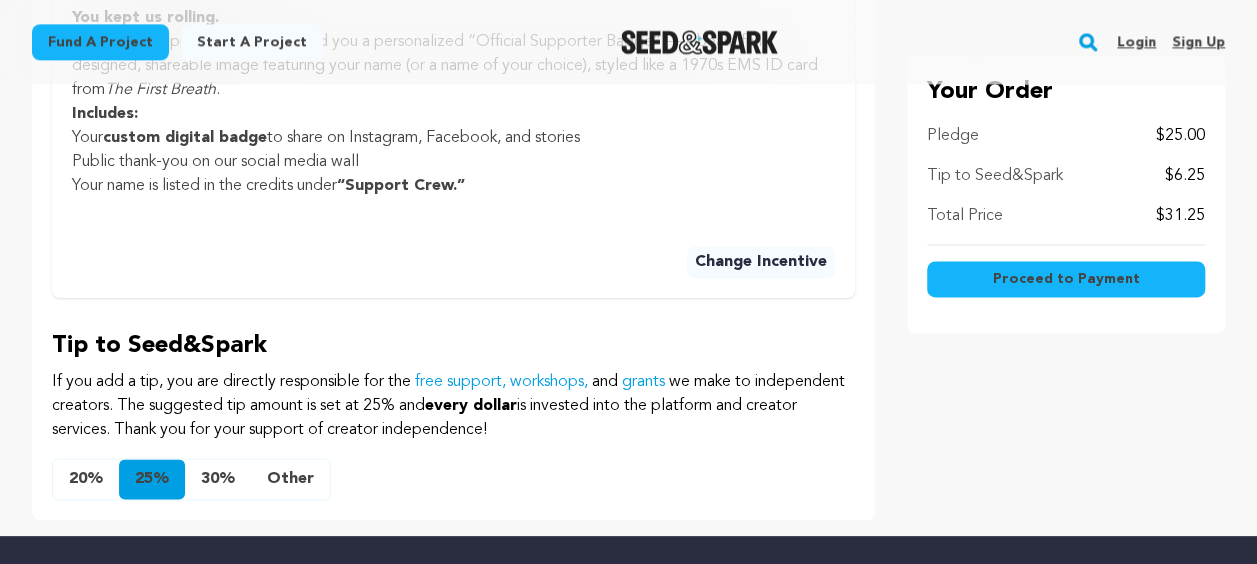 scroll, scrollTop: 1252, scrollLeft: 0, axis: vertical 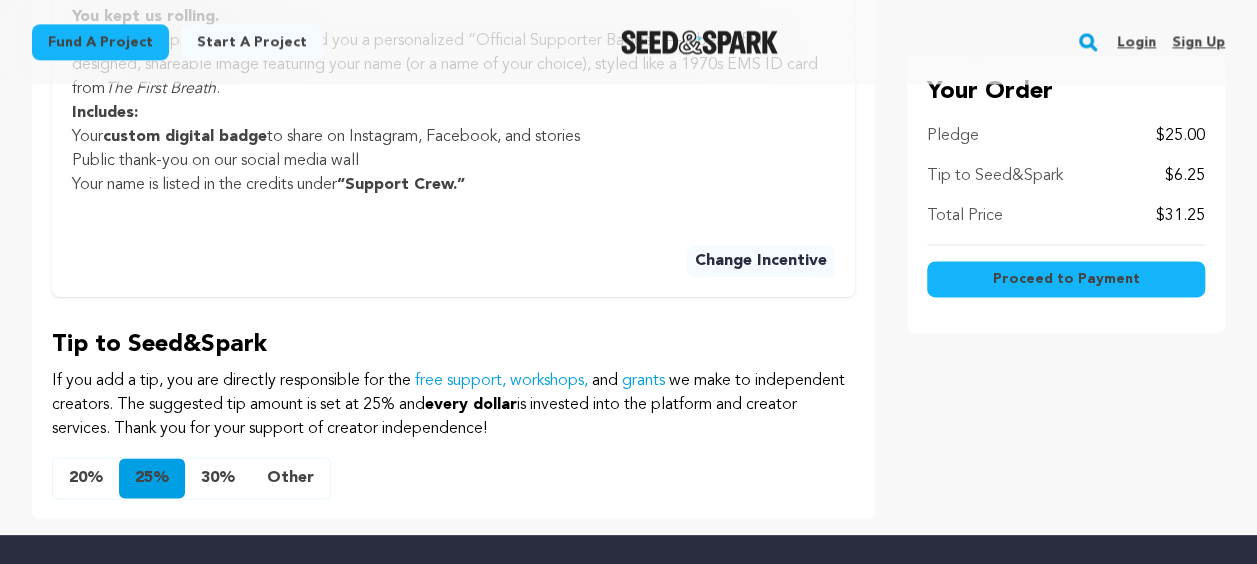 click on "Other" at bounding box center (290, 478) 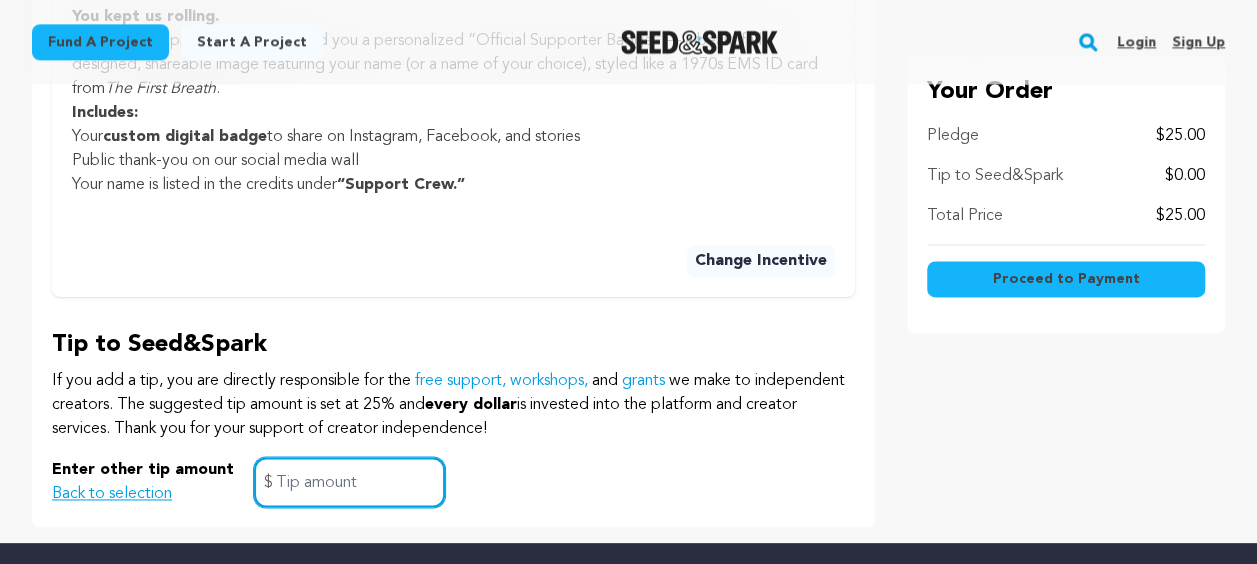 click at bounding box center (349, 482) 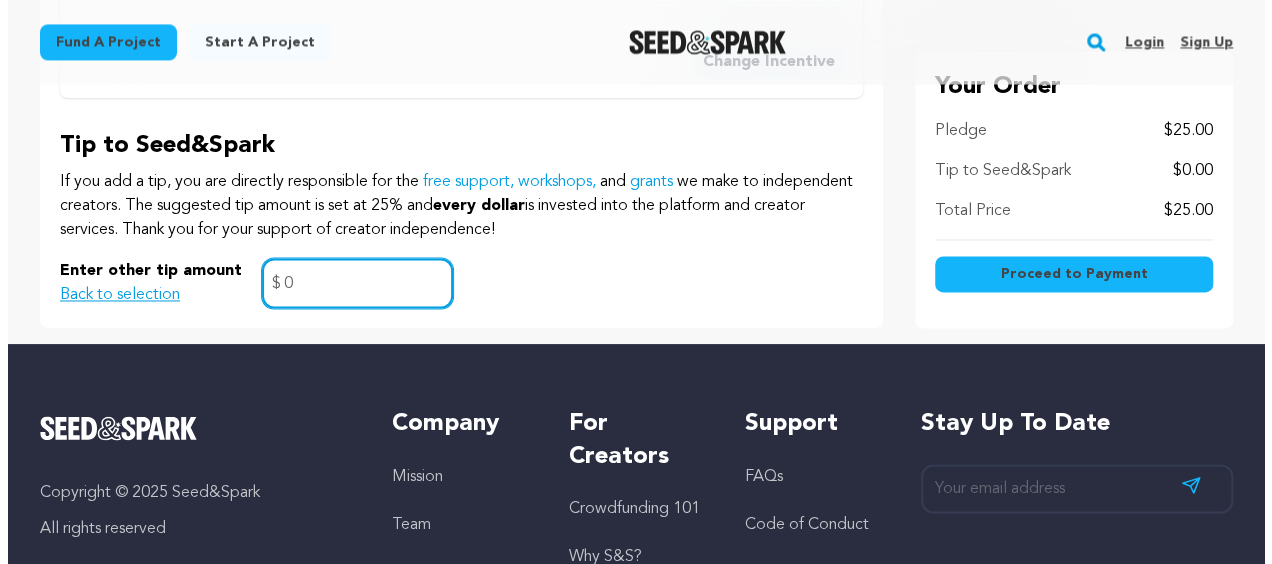 scroll, scrollTop: 1468, scrollLeft: 0, axis: vertical 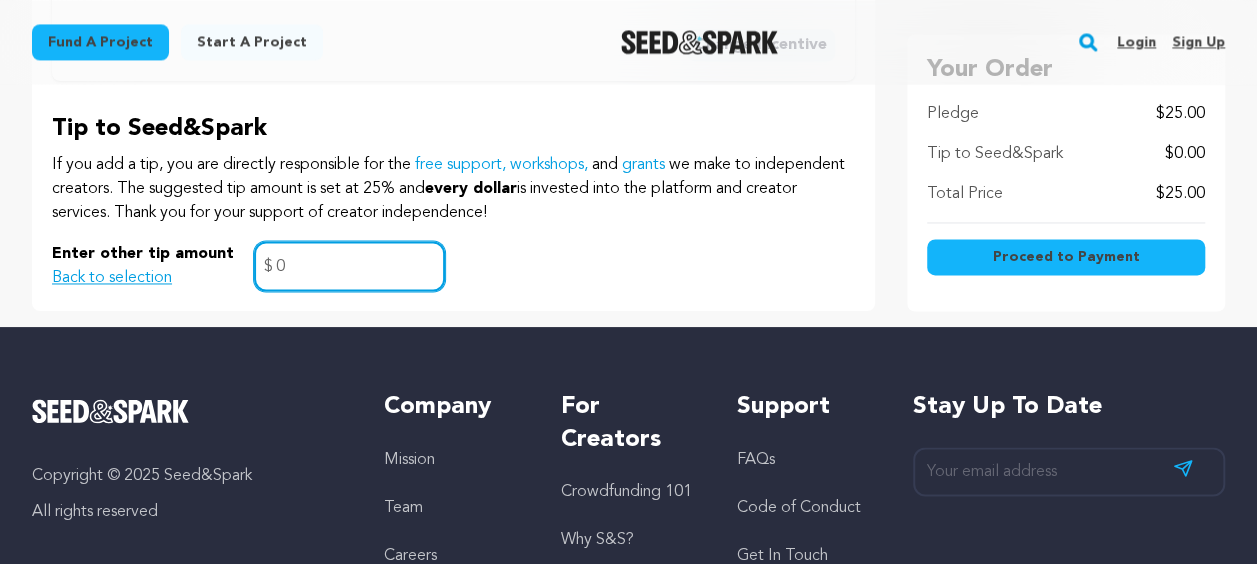 type on "0" 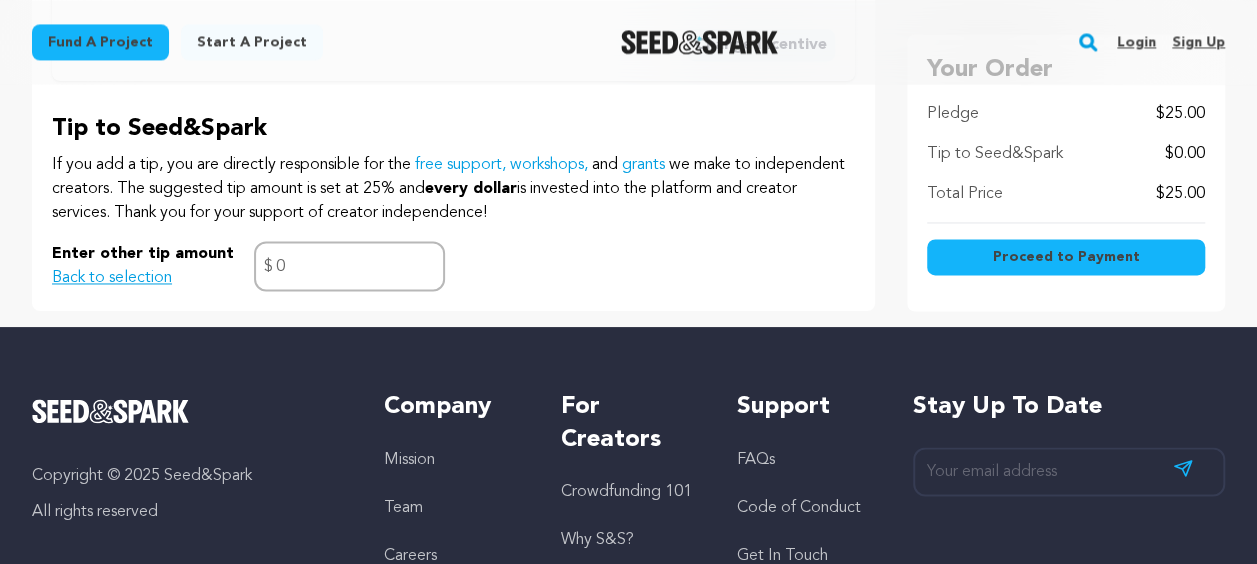 click on "Proceed to Payment" at bounding box center (1066, 257) 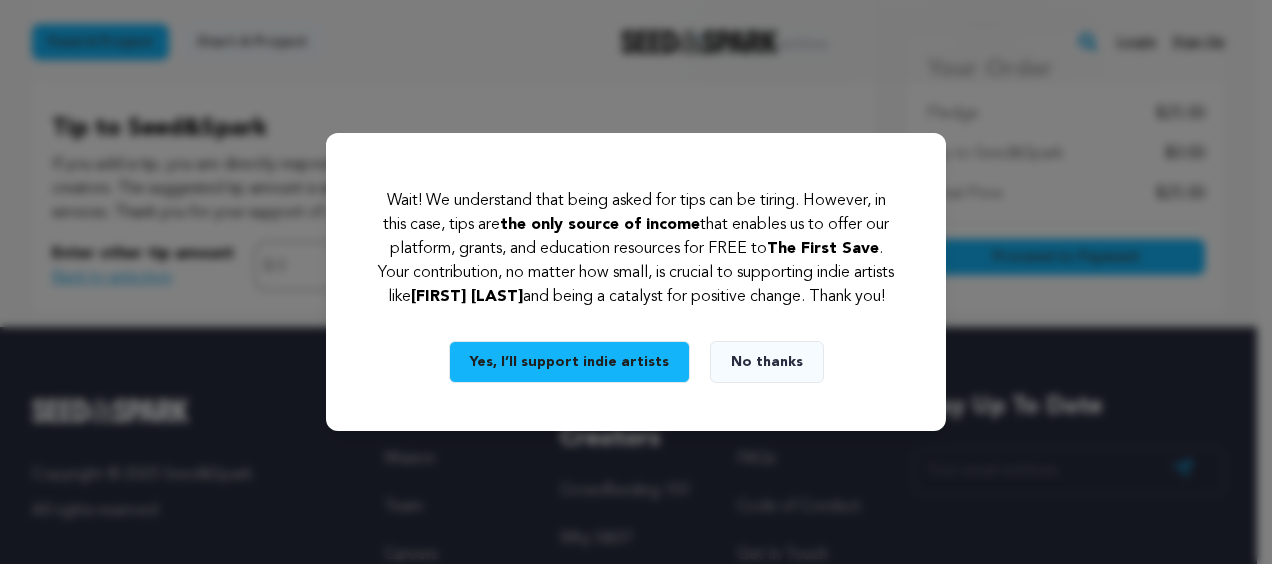 click on "No thanks" at bounding box center [767, 362] 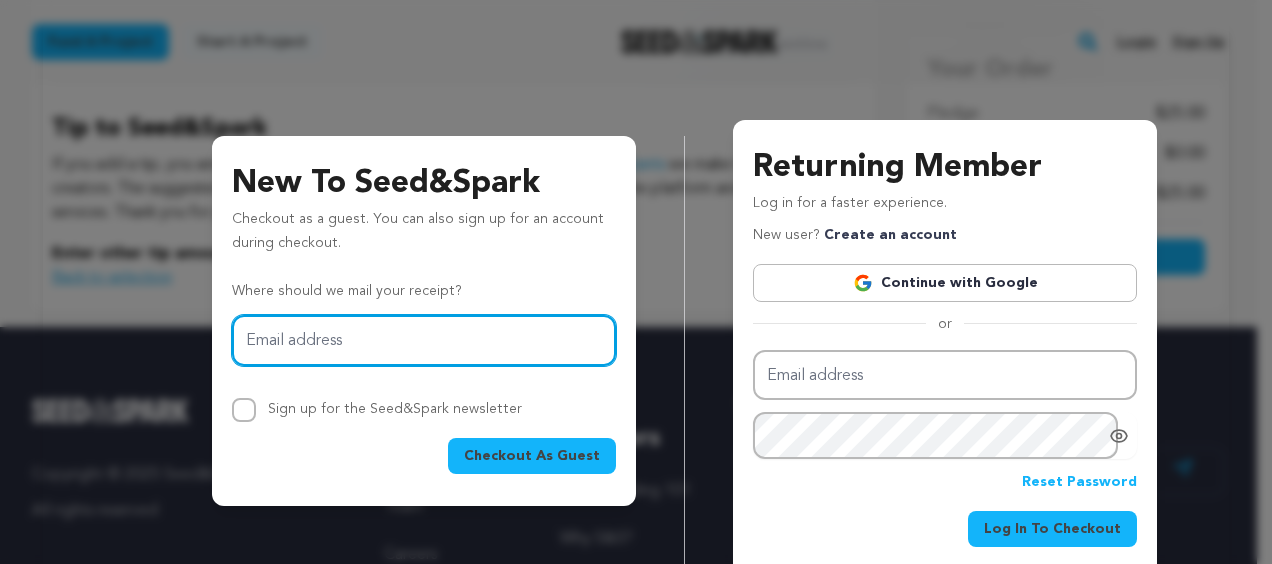 scroll, scrollTop: 0, scrollLeft: 0, axis: both 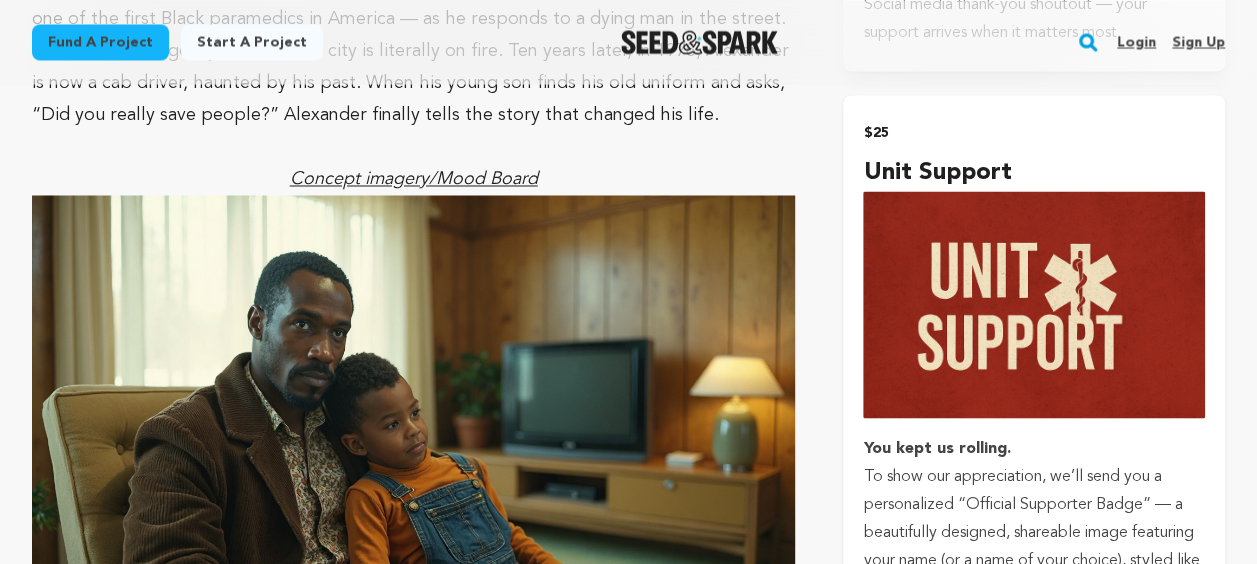 click at bounding box center [1034, 305] 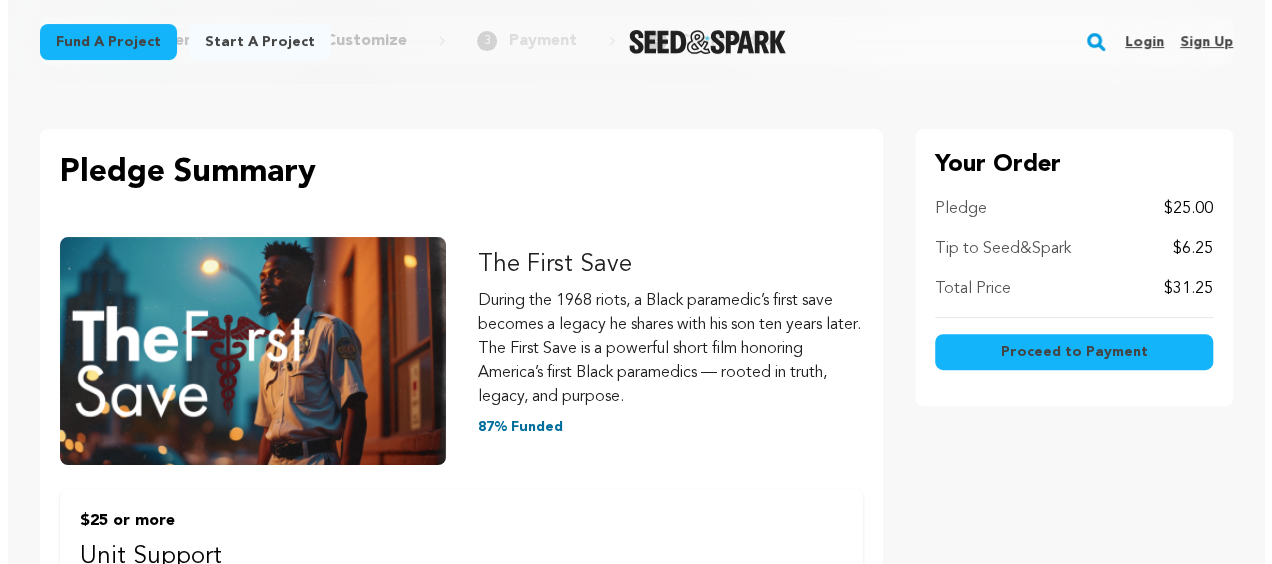 scroll, scrollTop: 168, scrollLeft: 0, axis: vertical 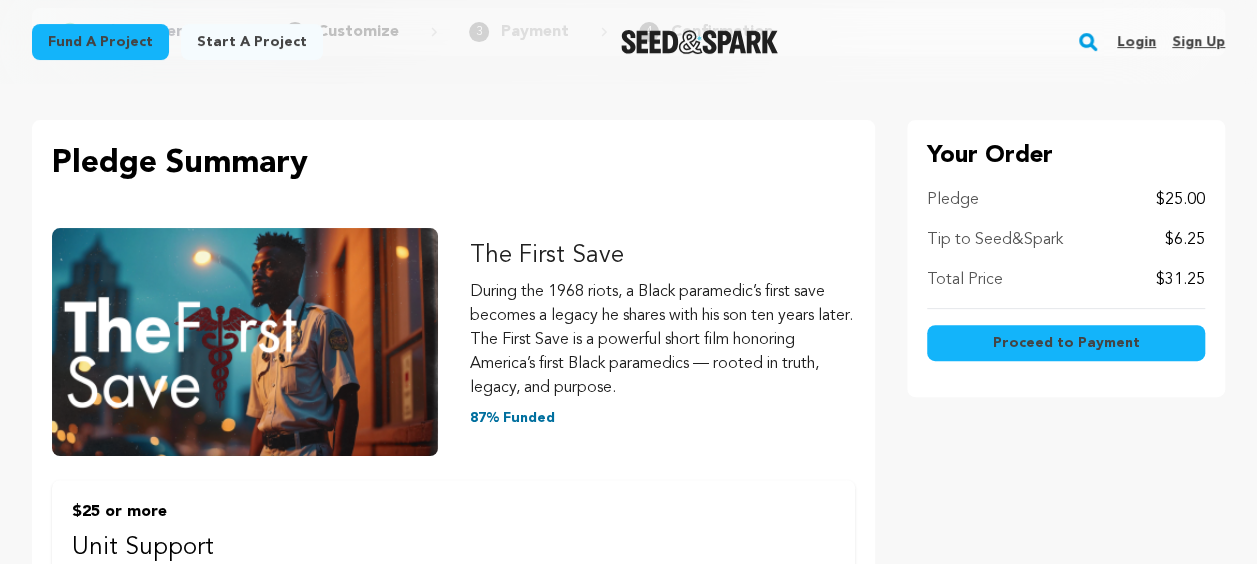 click on "Proceed to Payment" at bounding box center [1066, 343] 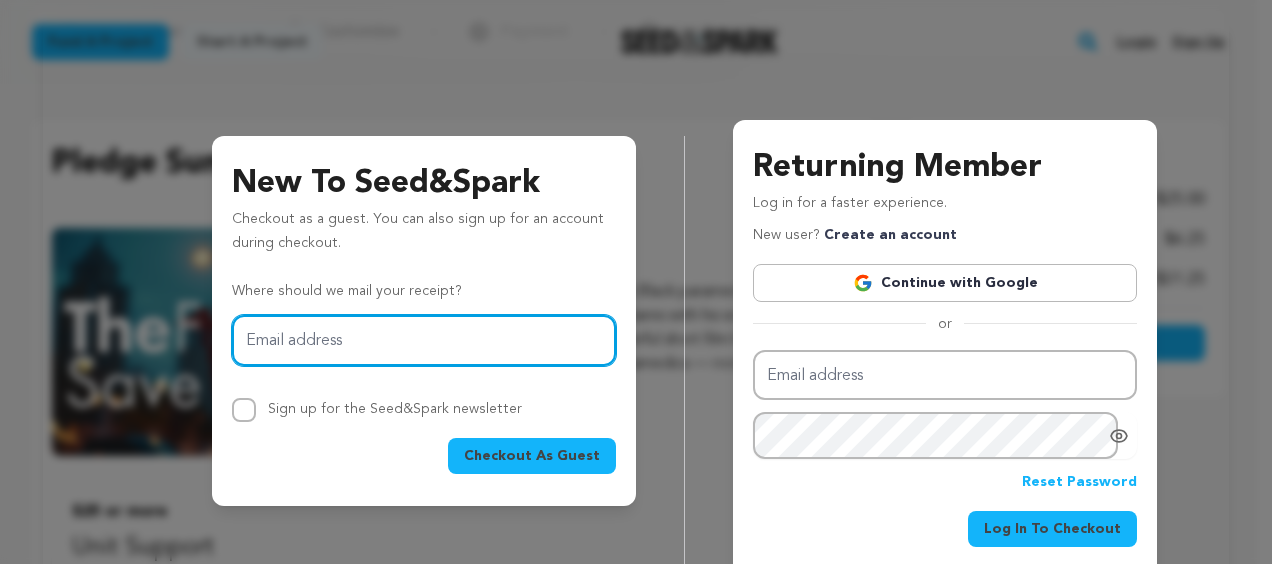 scroll, scrollTop: 56, scrollLeft: 0, axis: vertical 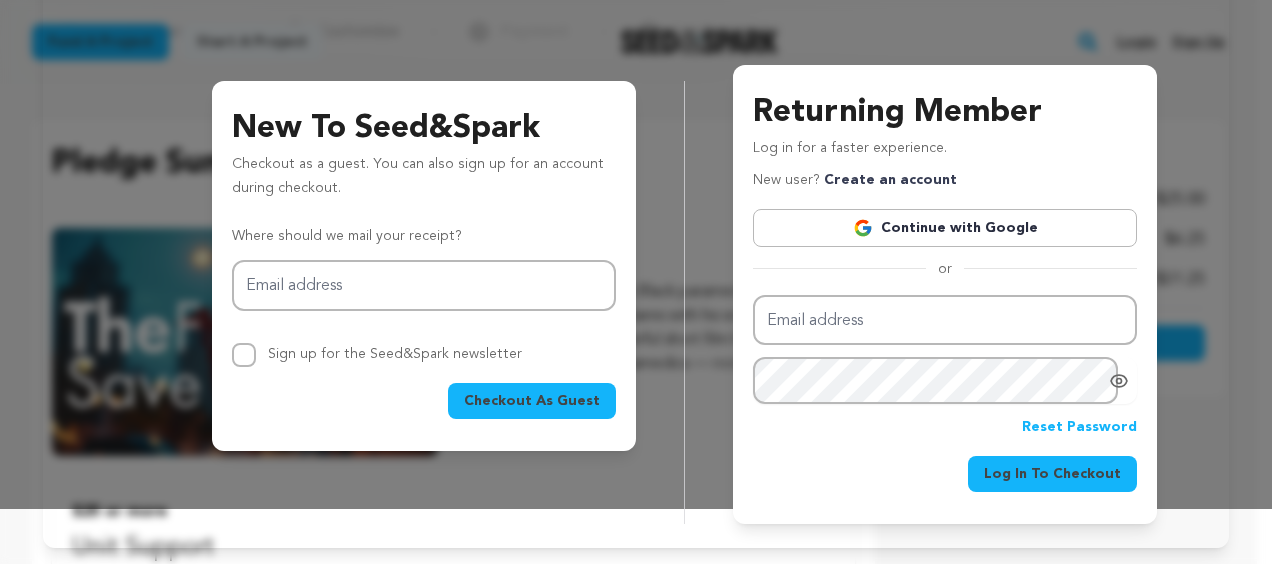 click on "Returning Member
Log in for a faster experience.
New user?
Create
an account
Continue with Google
or
Email address
Password
Reset
Password" at bounding box center [944, 302] 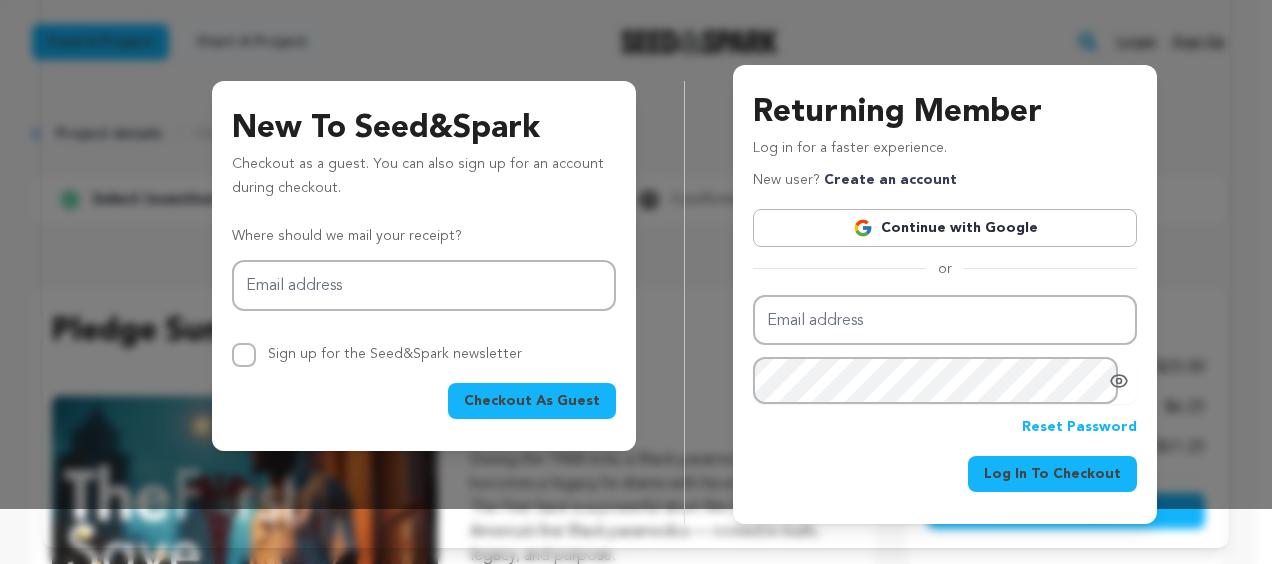 click on "New To Seed&Spark
Checkout as a guest. You can also sign up for an account during checkout.
Where should we mail your receipt?
Email address
Sign up for the Seed&Spark newsletter
Checkout As Guest
Returning Member
Log in for a faster experience." at bounding box center (636, 278) 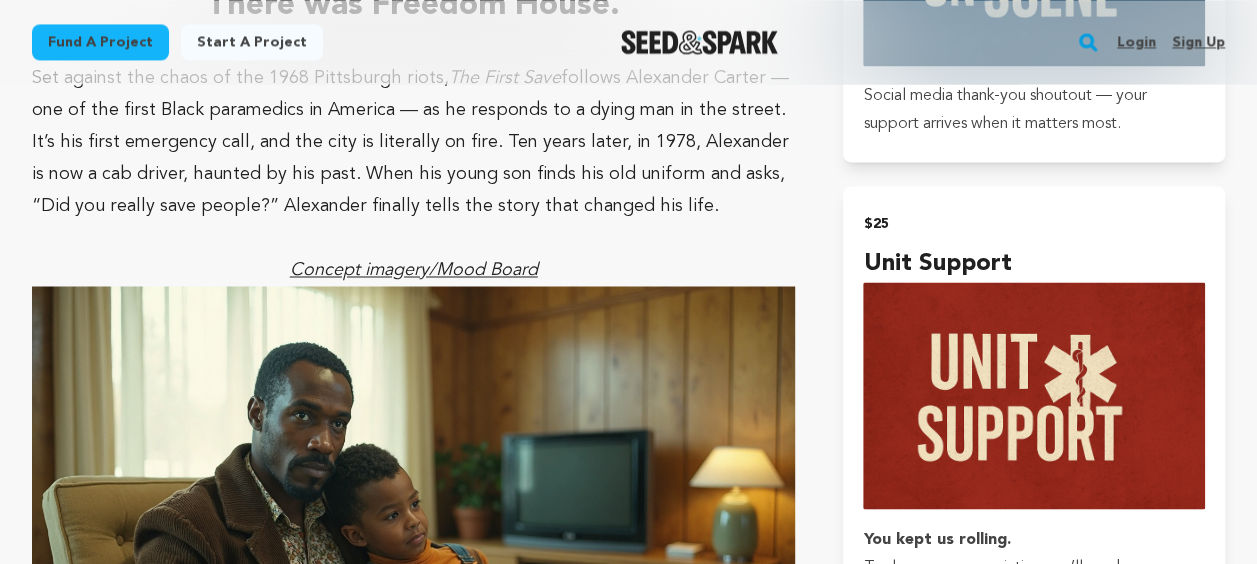 scroll, scrollTop: 1587, scrollLeft: 0, axis: vertical 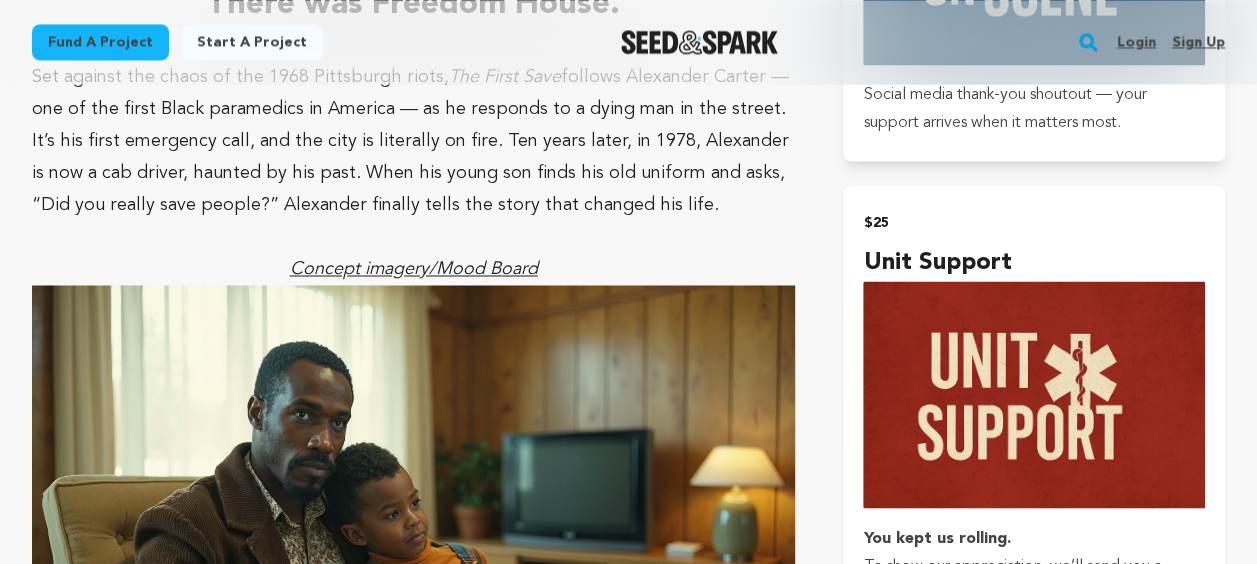 click at bounding box center (1034, 395) 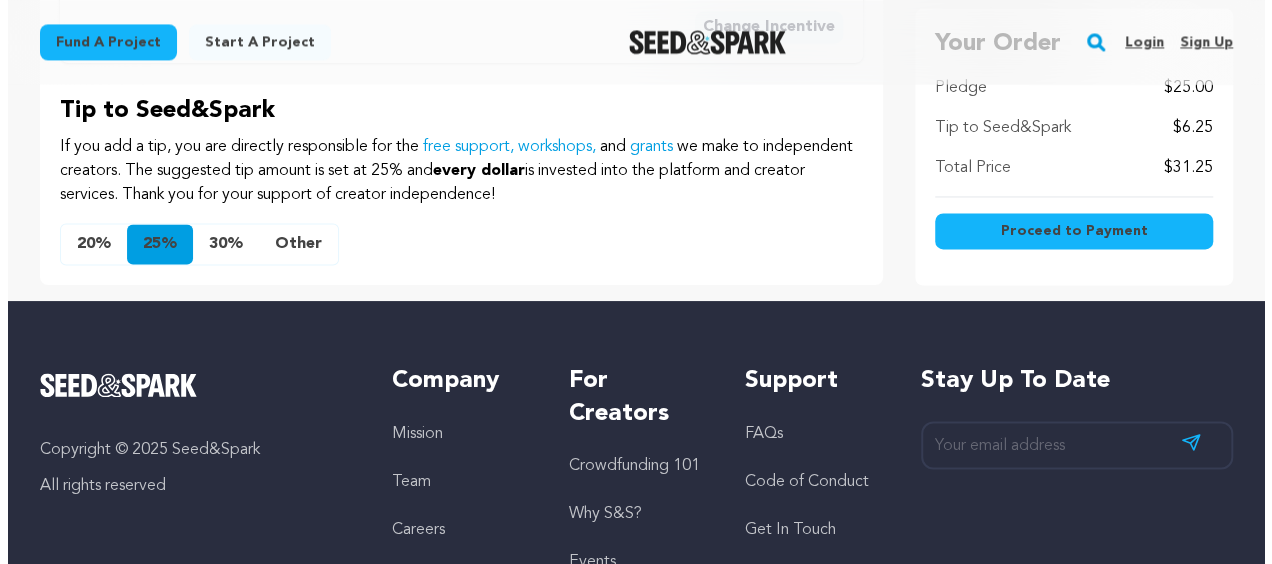 scroll, scrollTop: 1501, scrollLeft: 0, axis: vertical 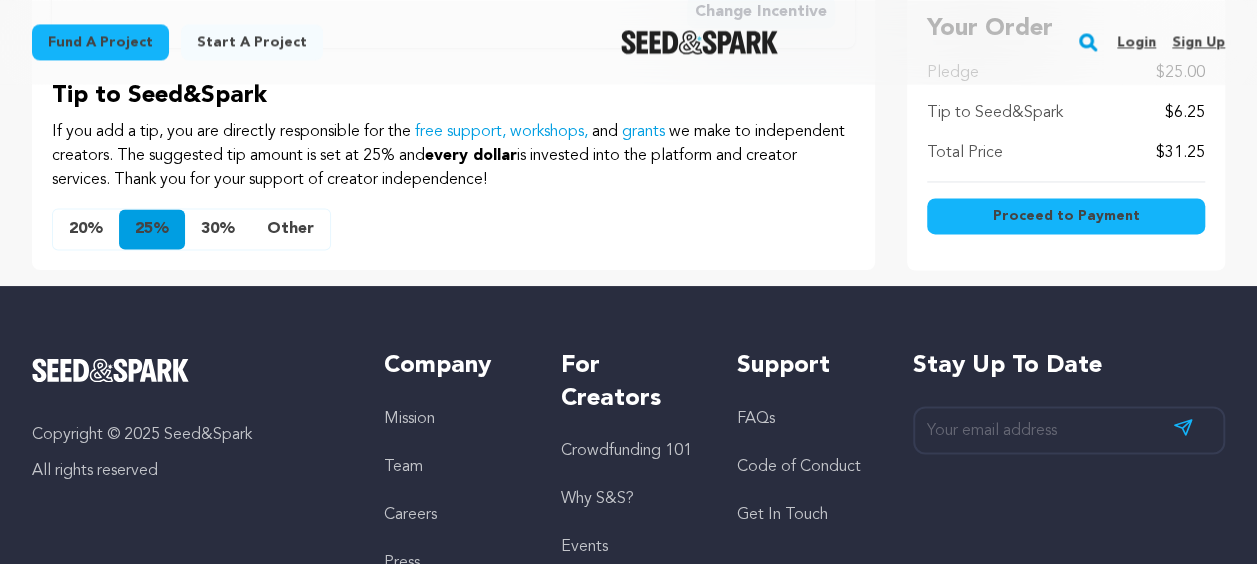 click on "Other" at bounding box center (290, 229) 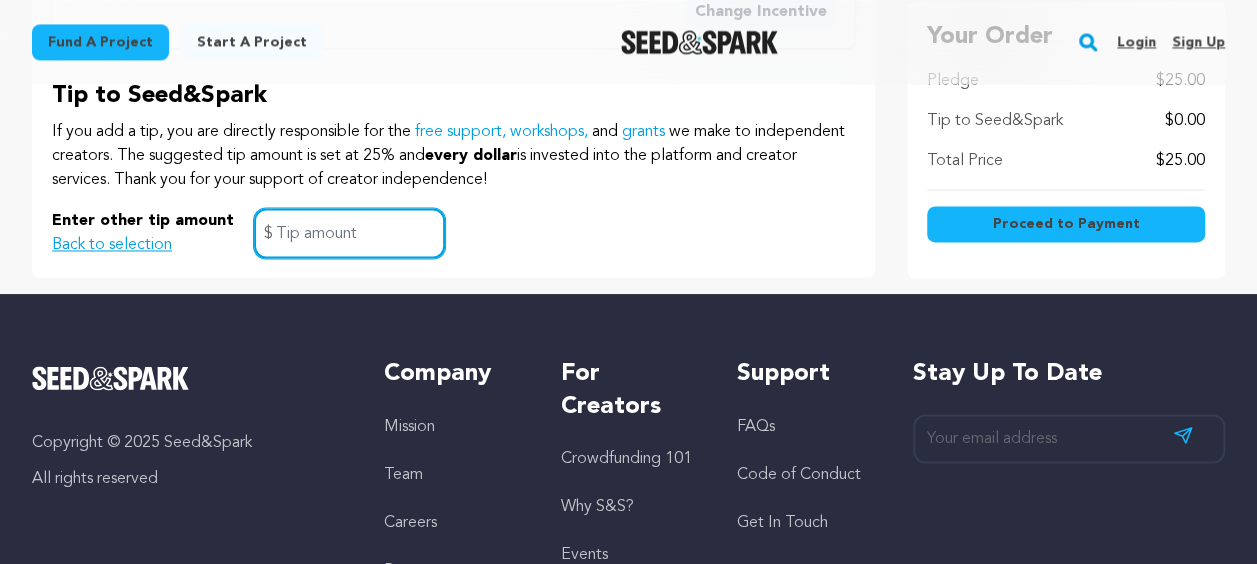 click at bounding box center (349, 233) 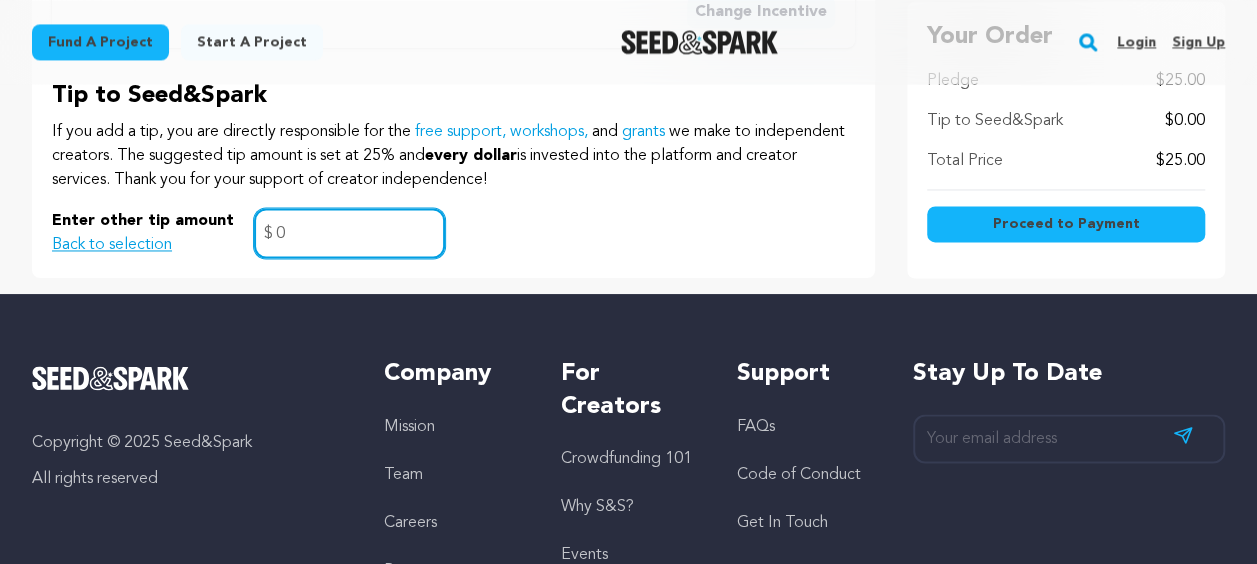 type on "0" 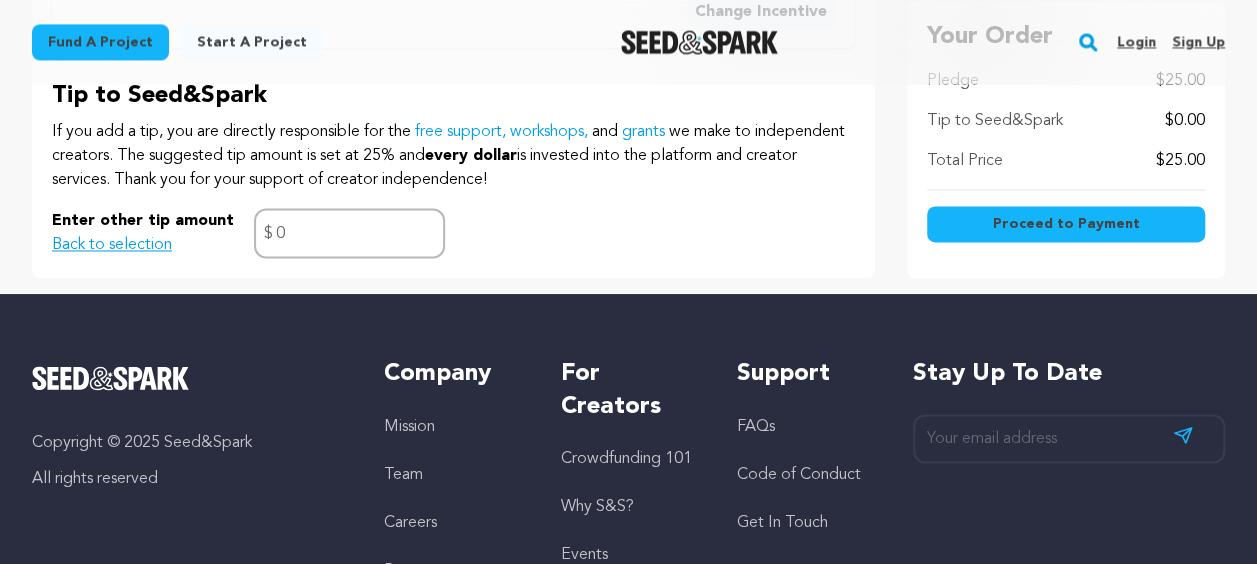 click on "Proceed to Payment" at bounding box center (1066, 224) 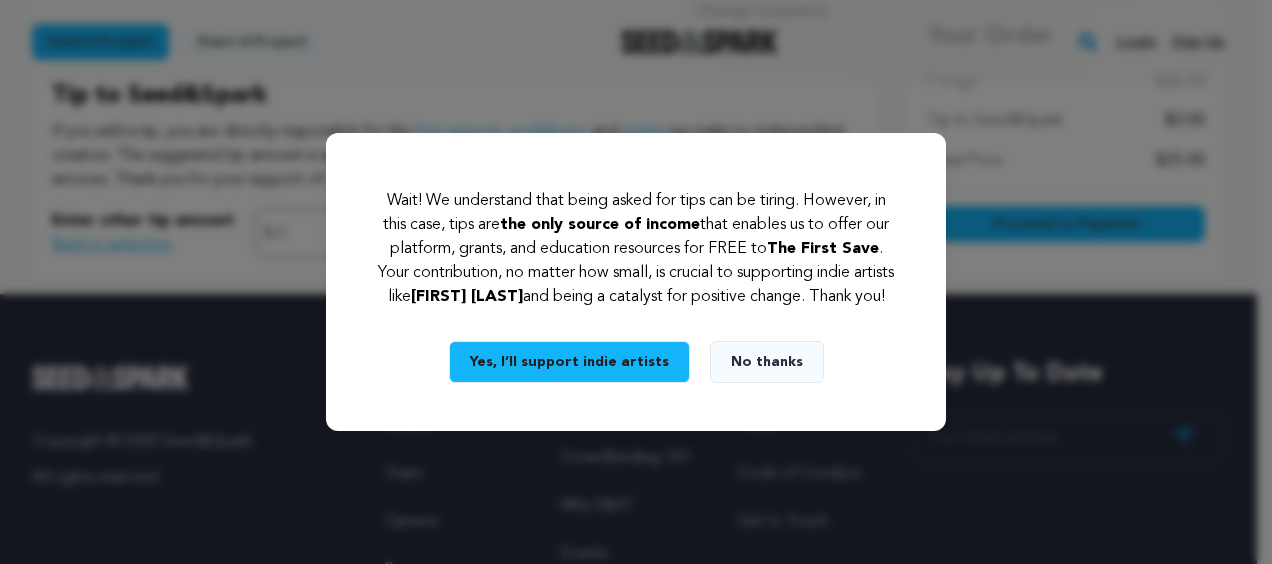 click on "No thanks" at bounding box center (767, 362) 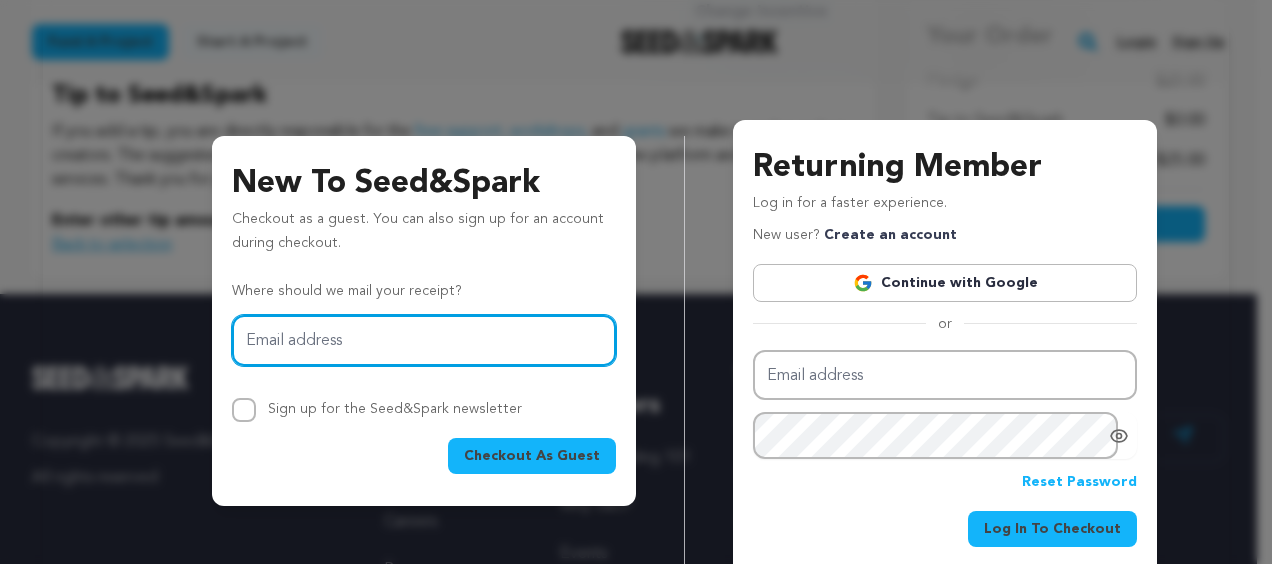 click on "Email address" at bounding box center (424, 340) 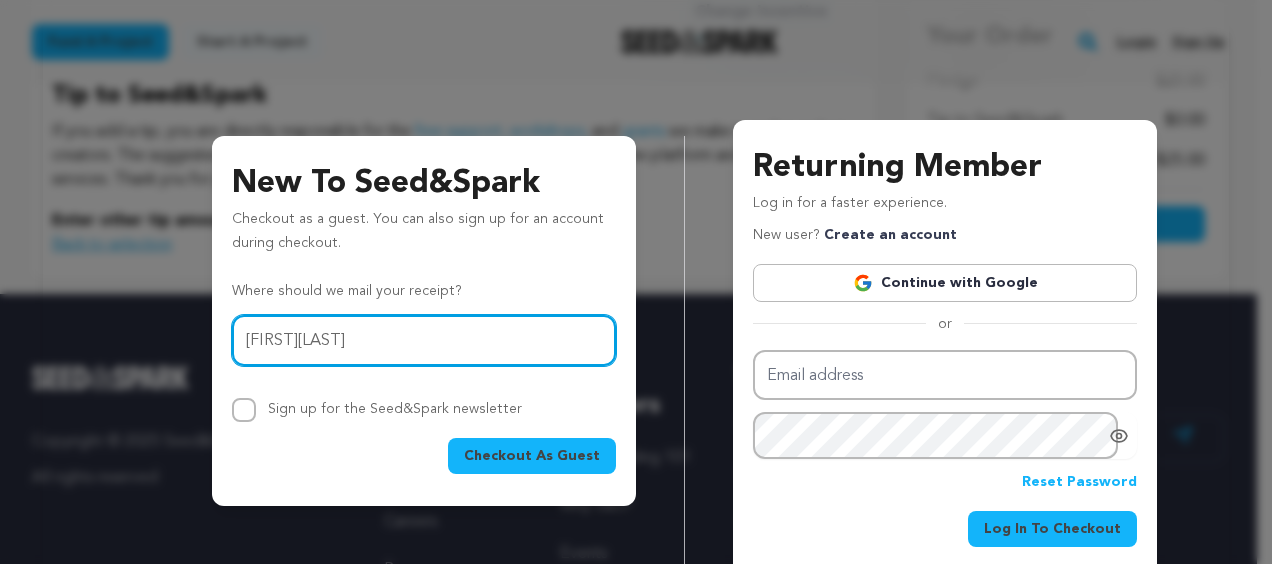 type on "[EMAIL]" 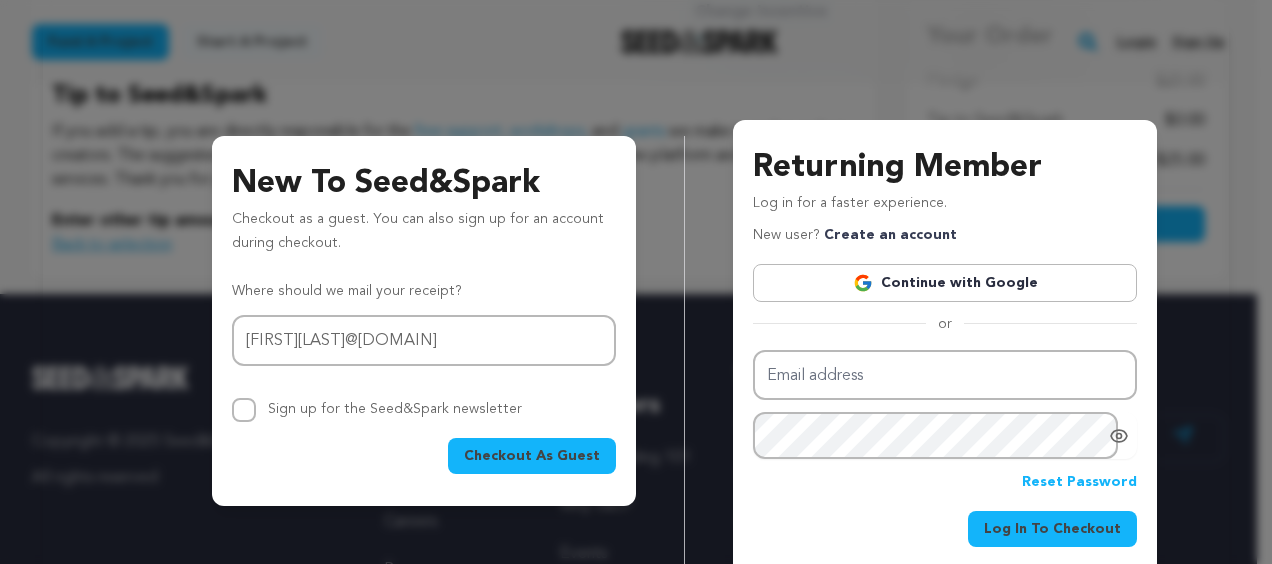 click on "Checkout As Guest" at bounding box center [532, 456] 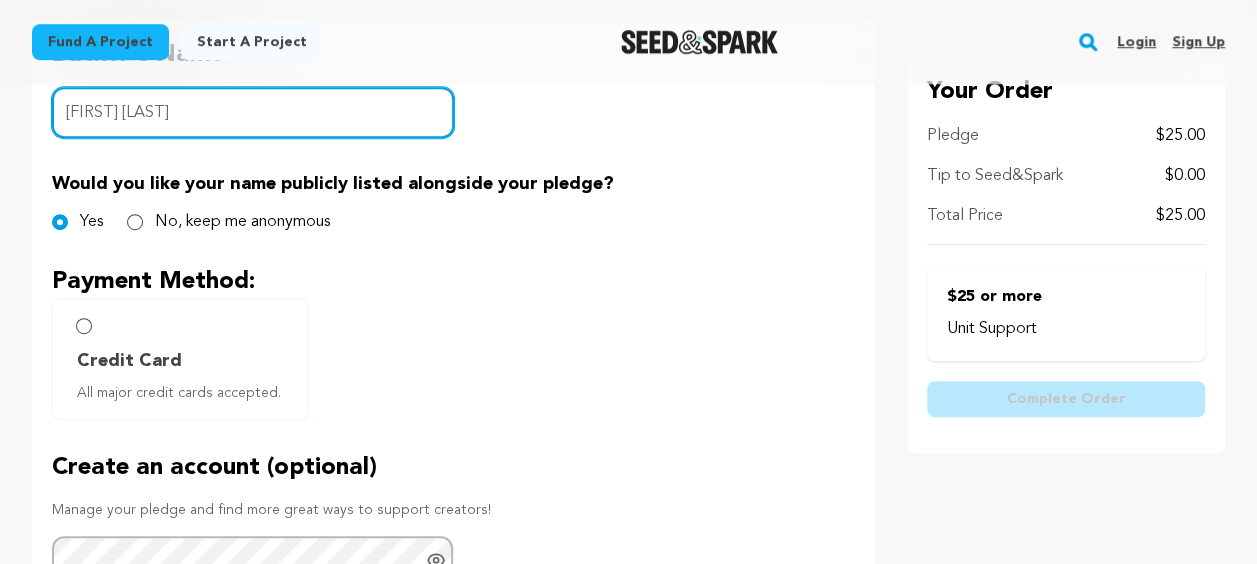 scroll, scrollTop: 483, scrollLeft: 0, axis: vertical 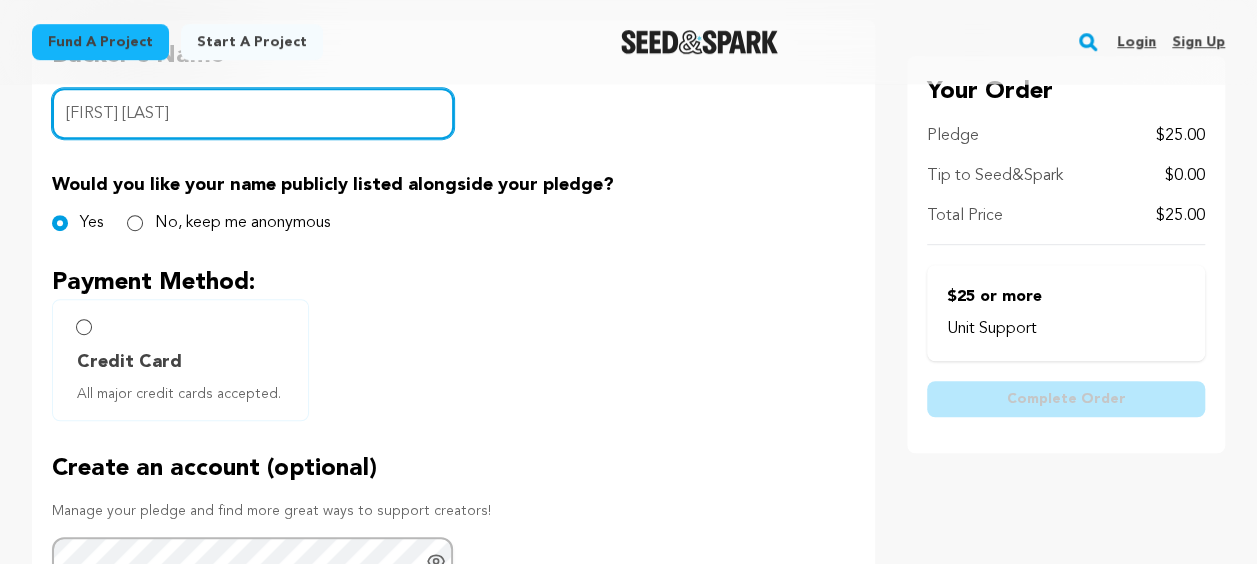 type on "[FIRST] [LAST]" 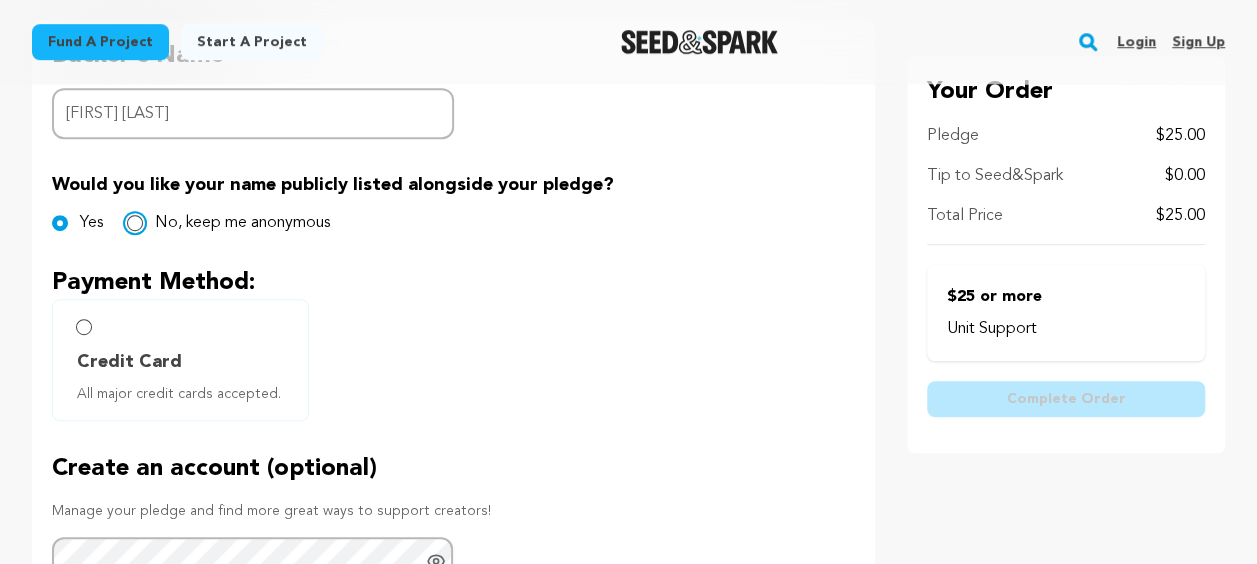 click on "No, keep me anonymous" at bounding box center (135, 223) 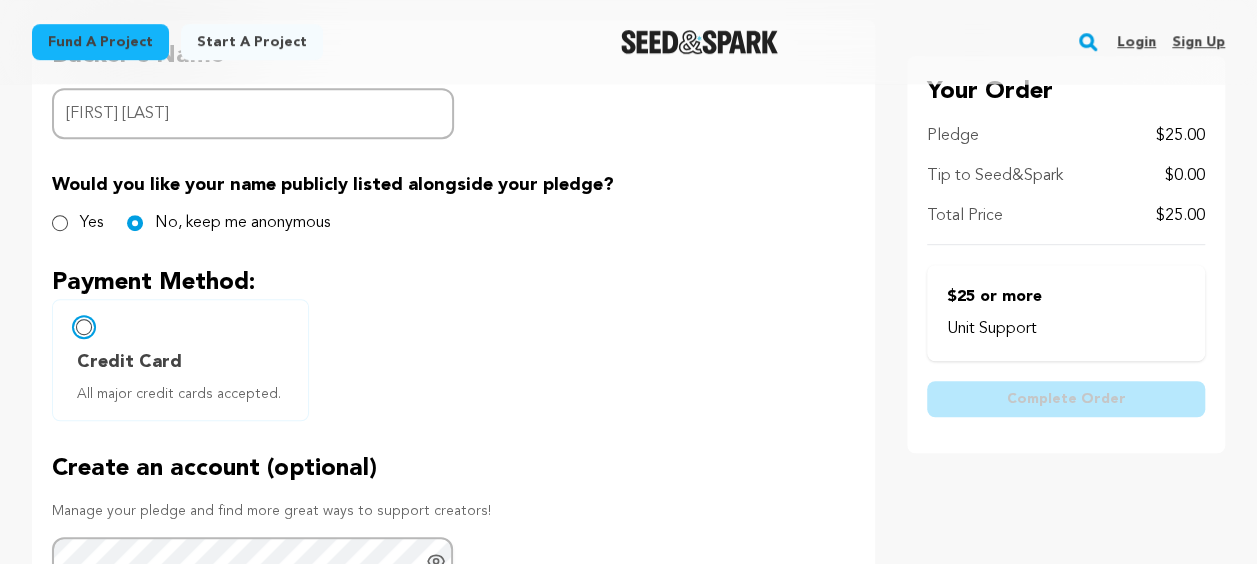 click on "Credit Card
All major credit cards accepted." at bounding box center [84, 327] 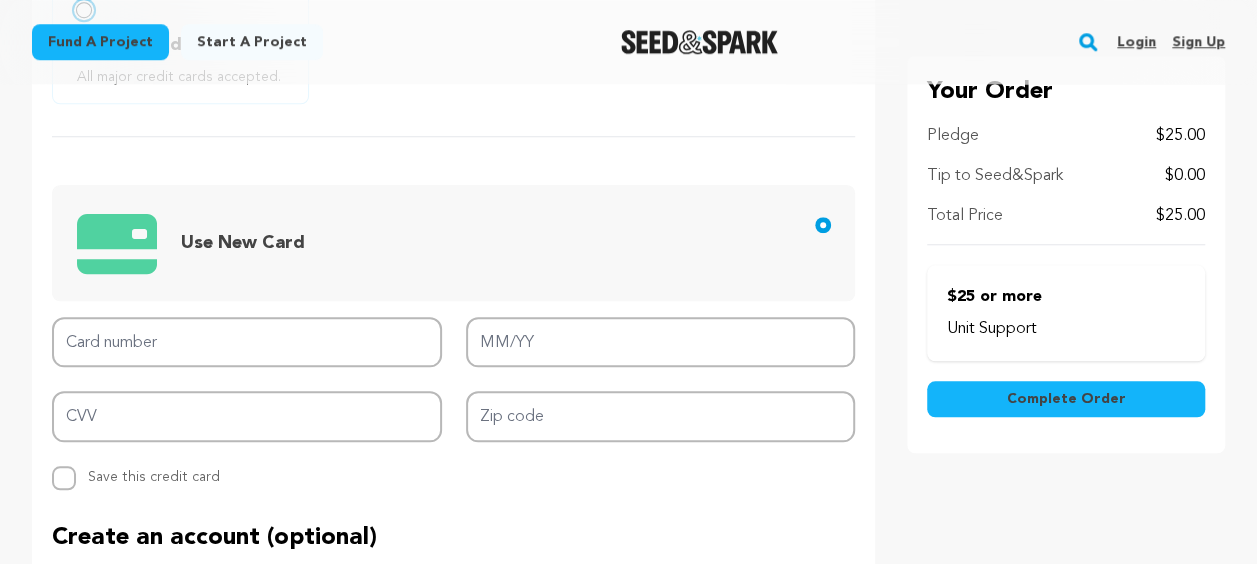 scroll, scrollTop: 801, scrollLeft: 0, axis: vertical 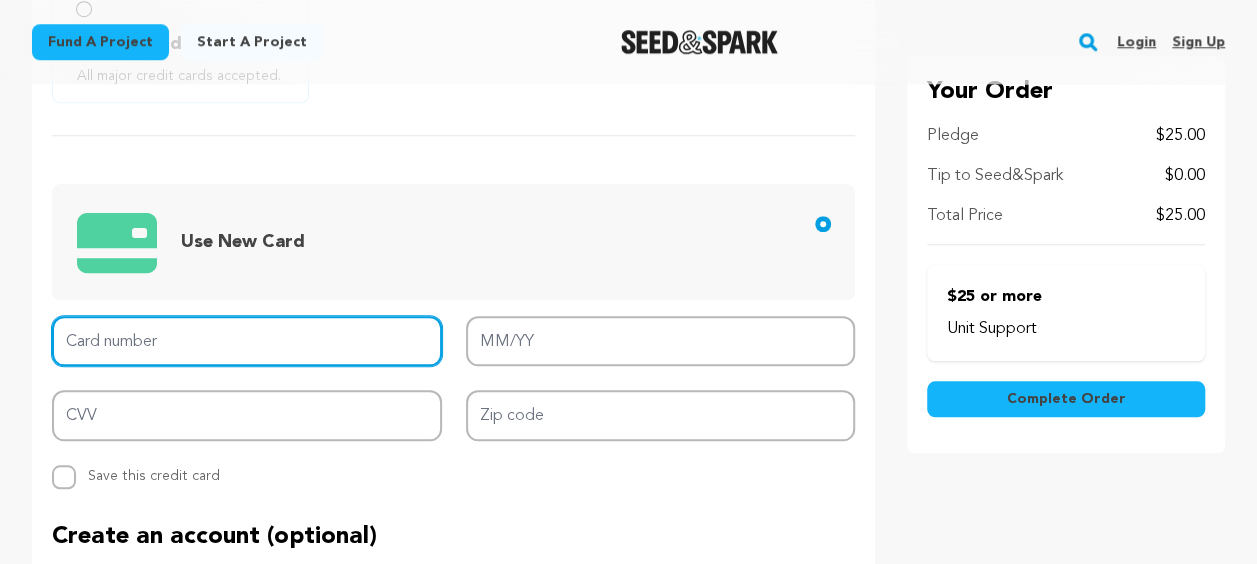 click on "Card number" at bounding box center (247, 341) 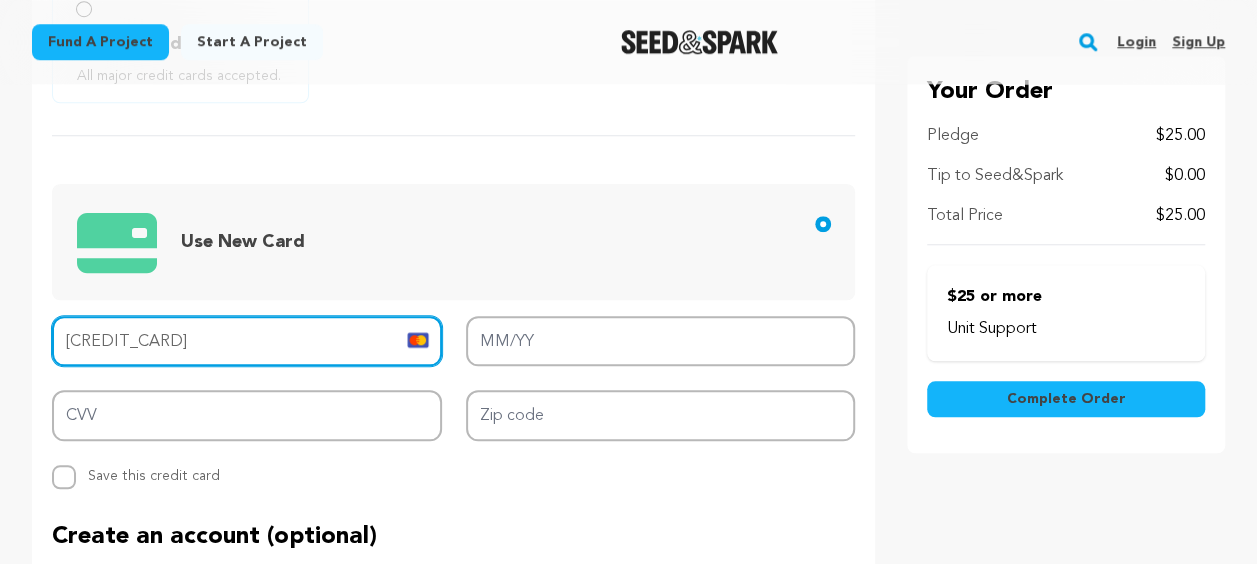 type on "5466 1605 3005 6652" 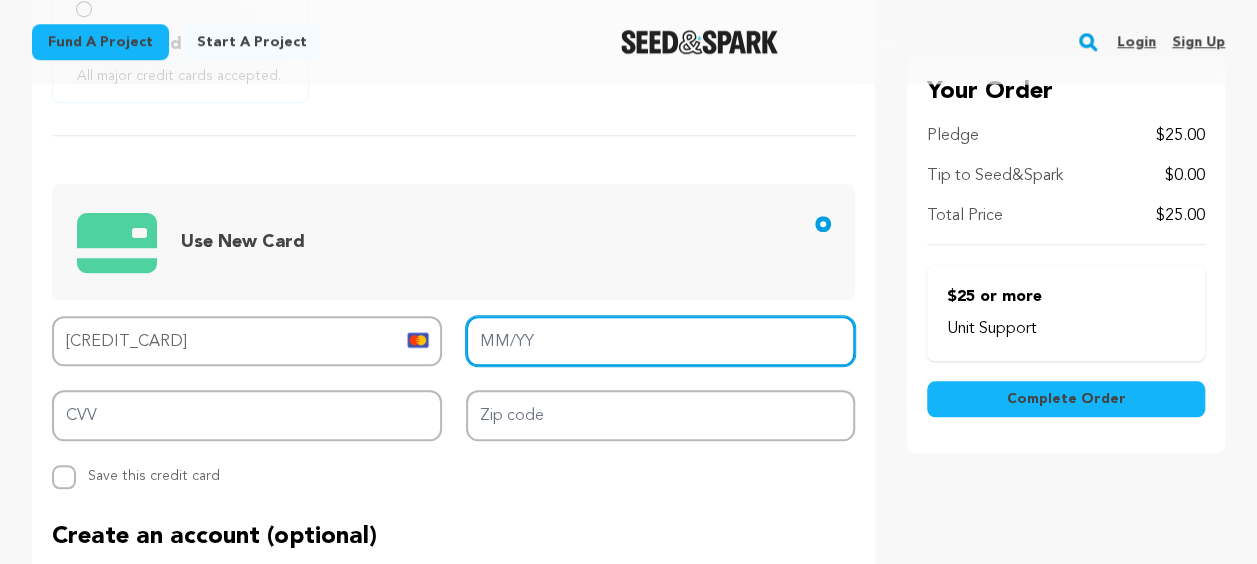 click on "MM/YY" at bounding box center [661, 341] 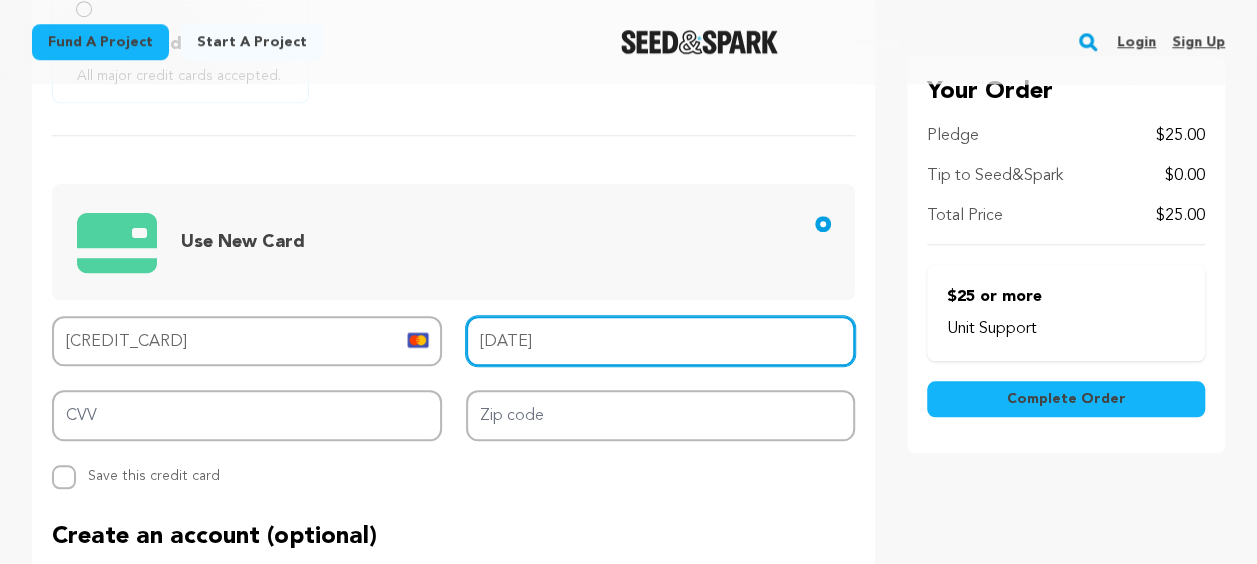 type on "09/25" 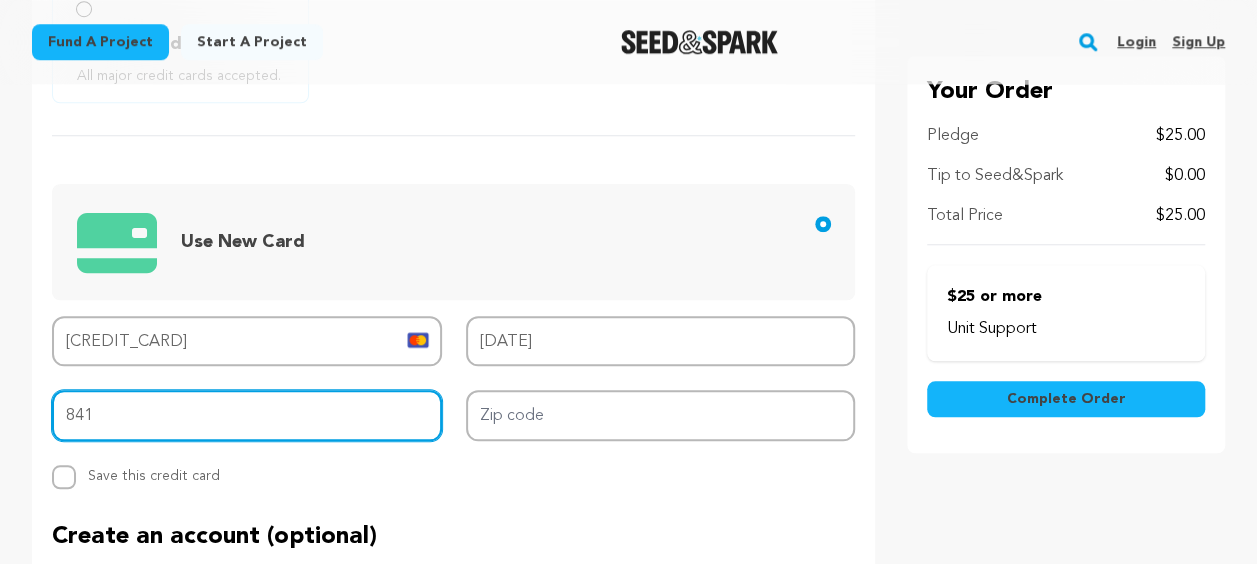 type on "841" 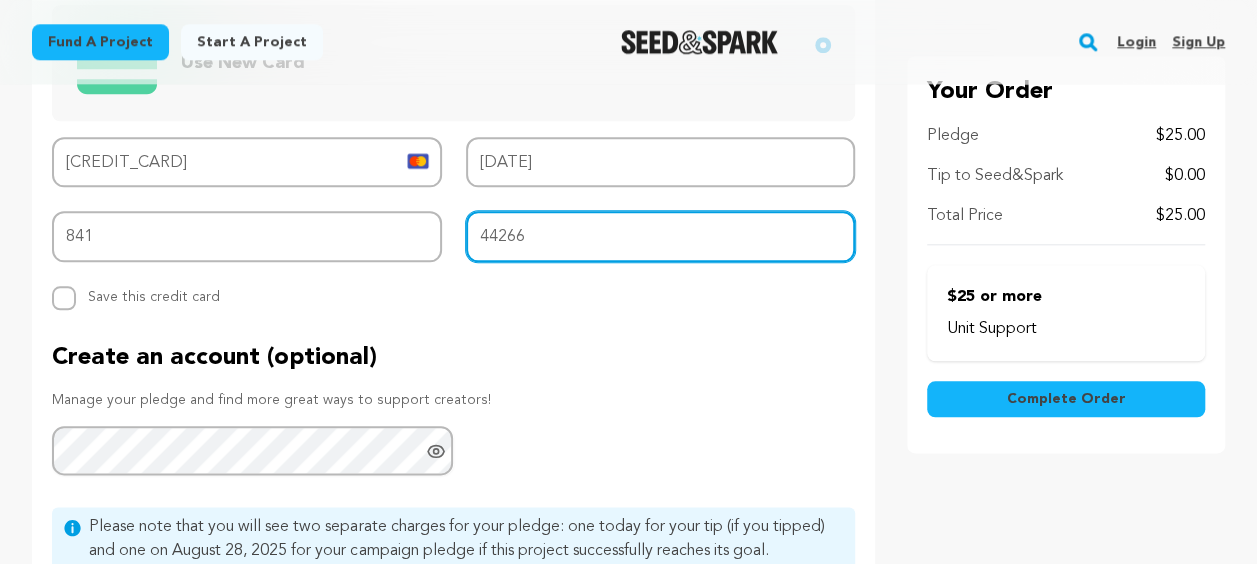 scroll, scrollTop: 988, scrollLeft: 0, axis: vertical 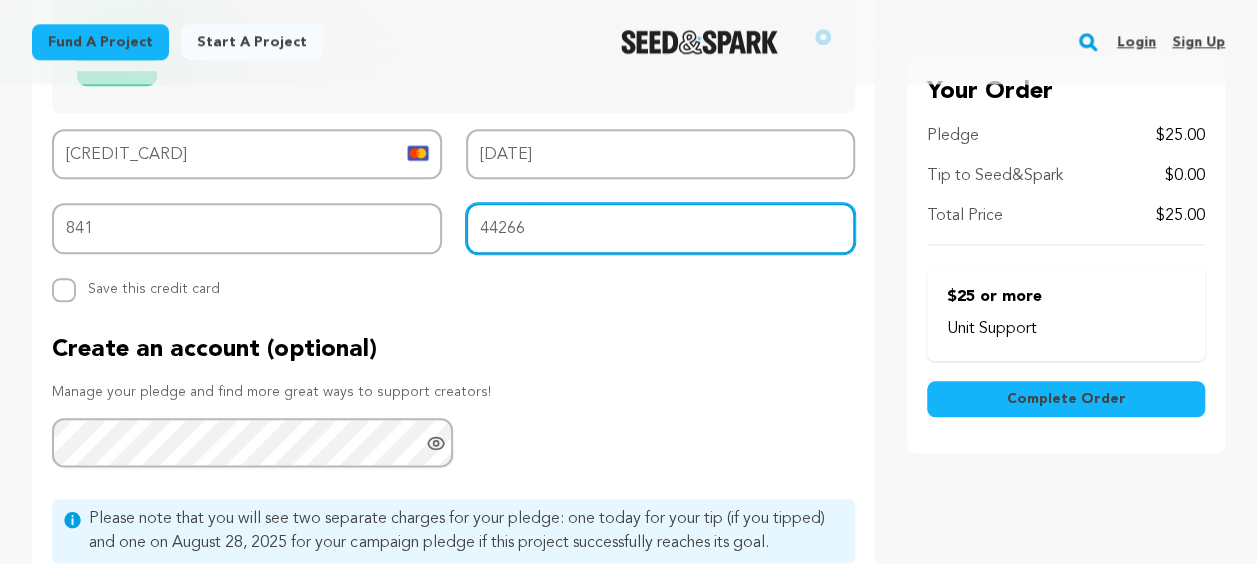 type on "44266" 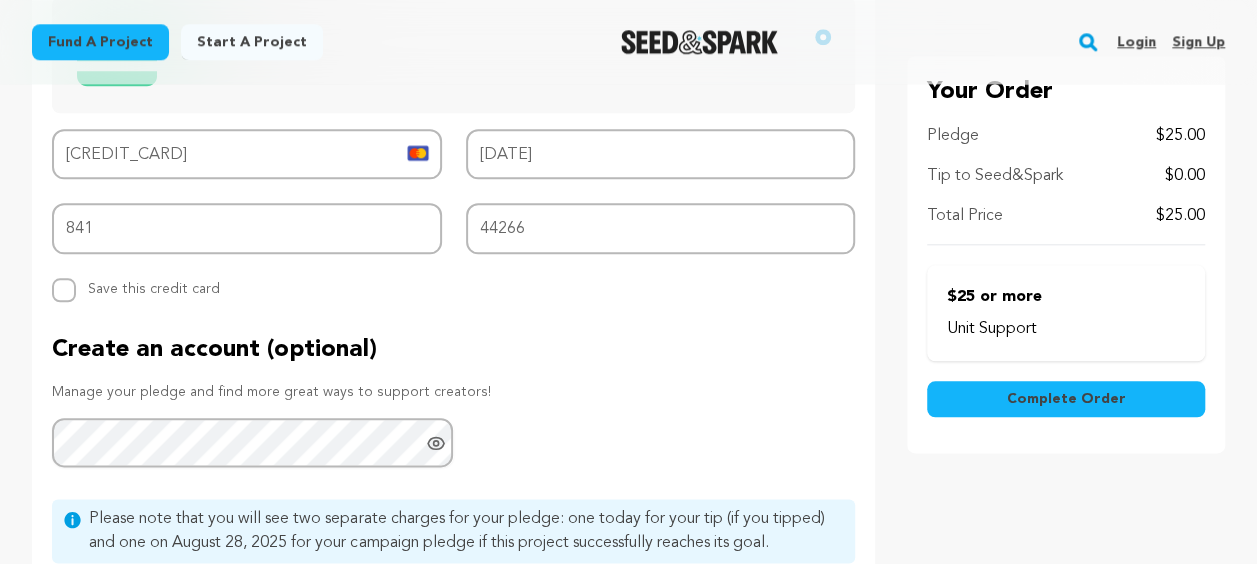 click on "Complete Order" at bounding box center [1066, 399] 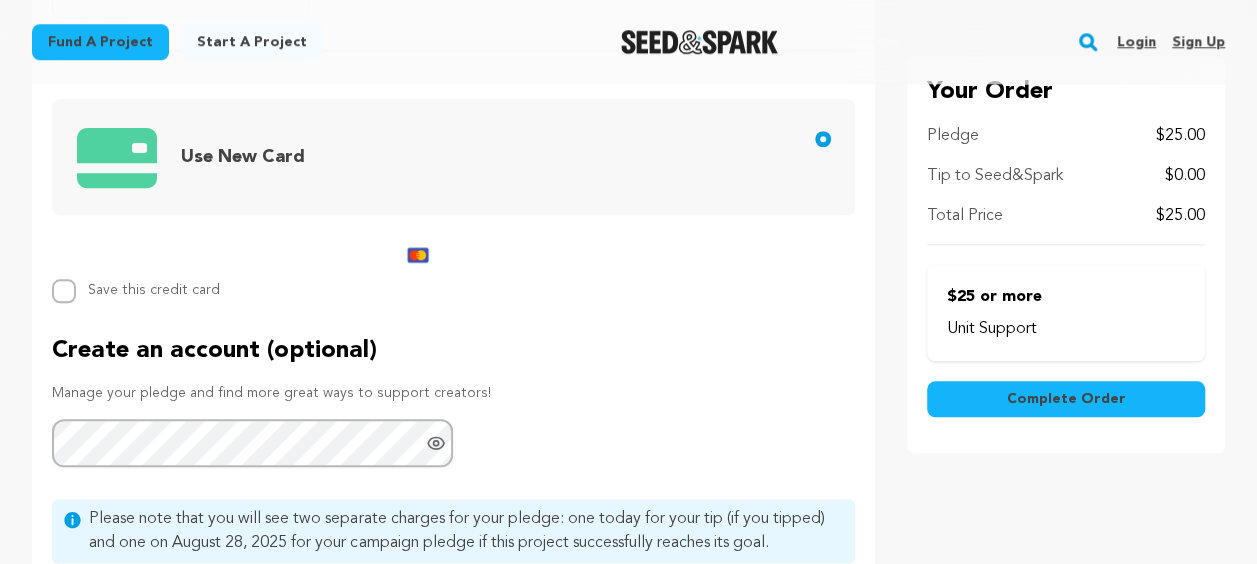 scroll, scrollTop: 889, scrollLeft: 0, axis: vertical 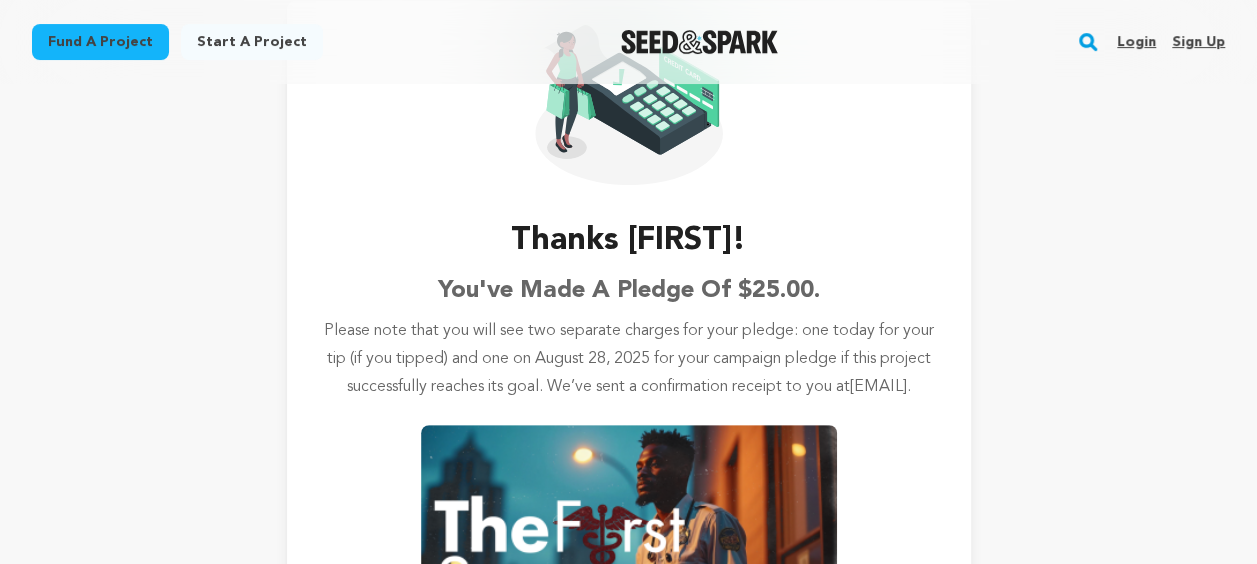 click on "Project details
Checkout
Thanks [FIRST]!
You've made a pledge
of $25.00.
Please note that you will see two separate charges for your pledge:
one today for your tip (if you tipped) and one on August 28, 2025
for your campaign pledge if this project successfully reaches its goal.
We’ve sent a confirmation receipt to you at  [EMAIL]" at bounding box center [628, 350] 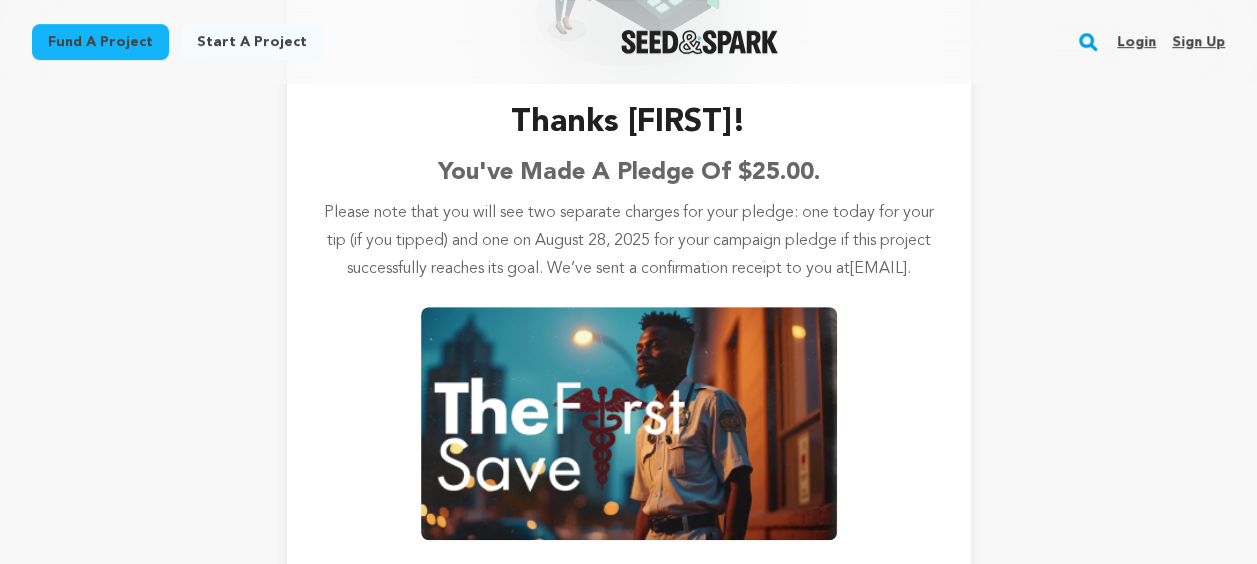 scroll, scrollTop: 295, scrollLeft: 0, axis: vertical 